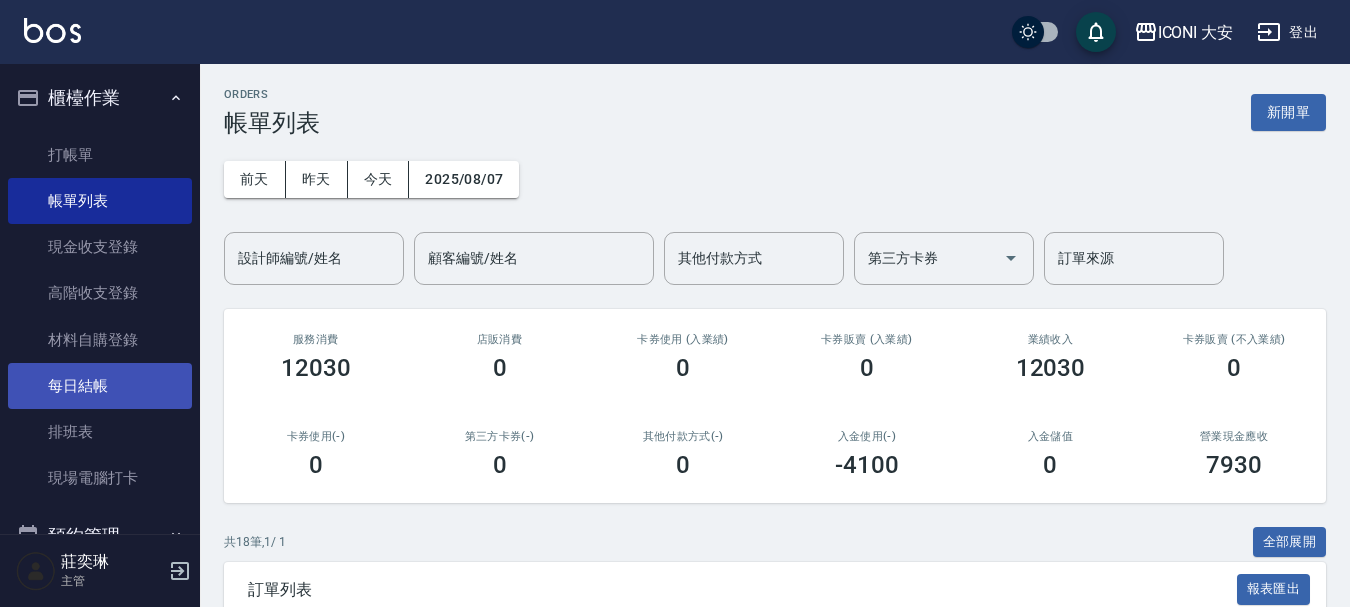 scroll, scrollTop: 0, scrollLeft: 0, axis: both 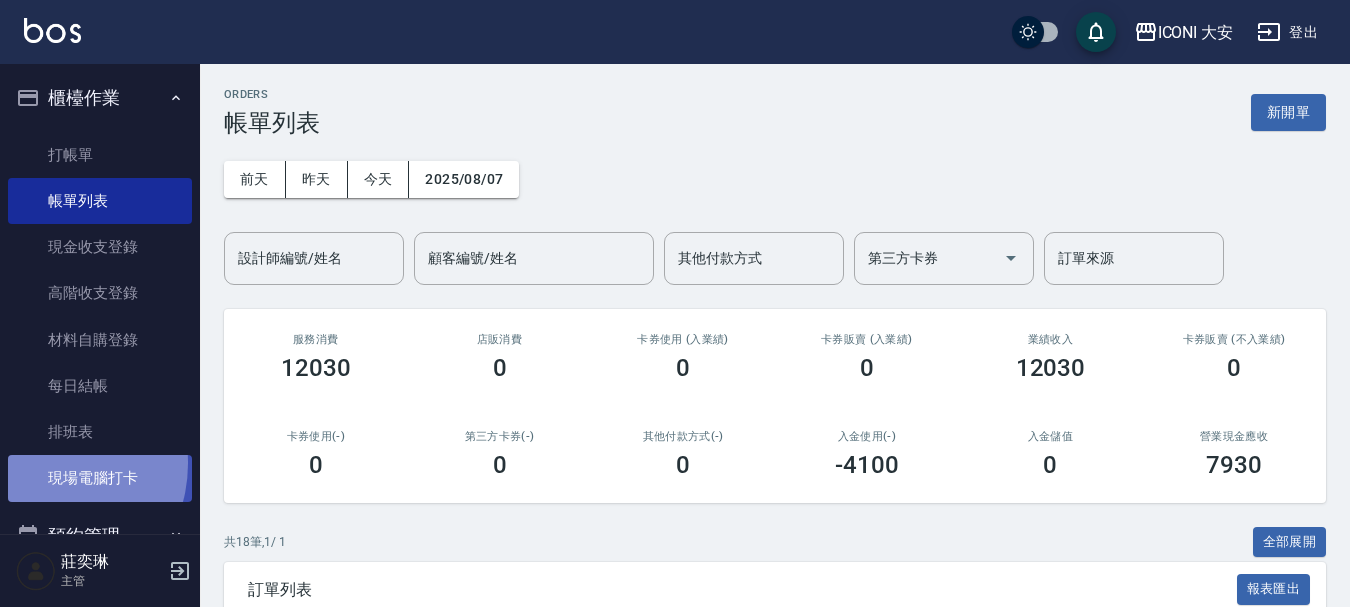 click on "現場電腦打卡" at bounding box center (100, 478) 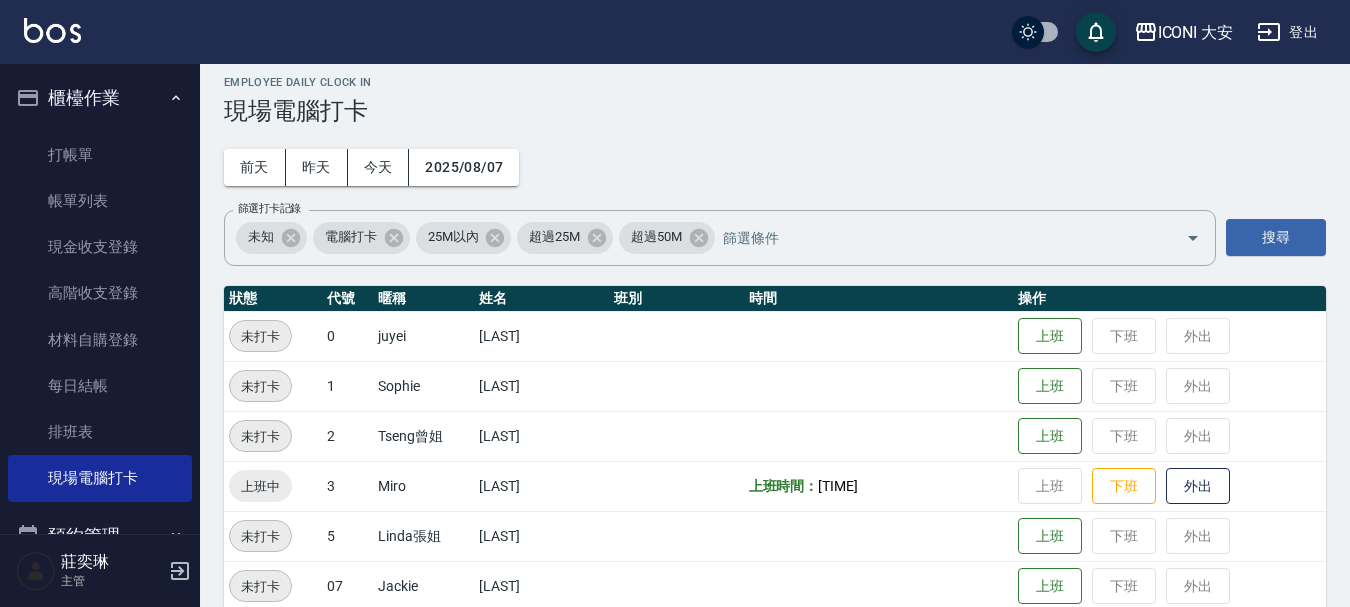 scroll, scrollTop: 0, scrollLeft: 0, axis: both 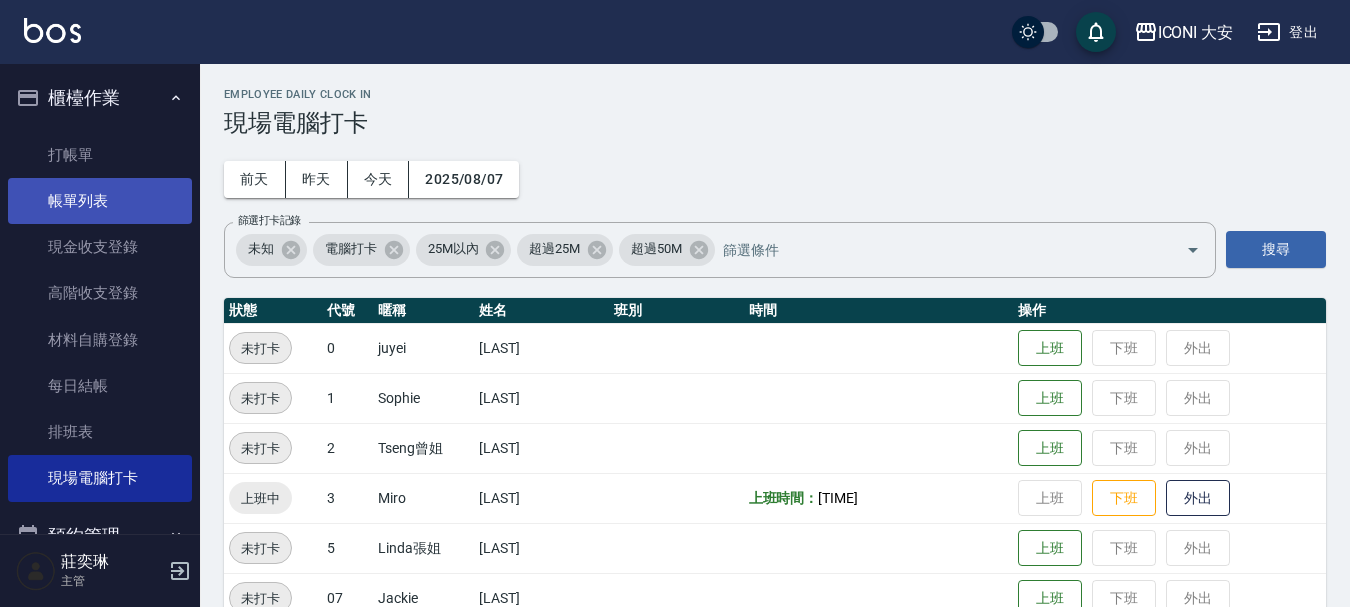click on "帳單列表" at bounding box center [100, 201] 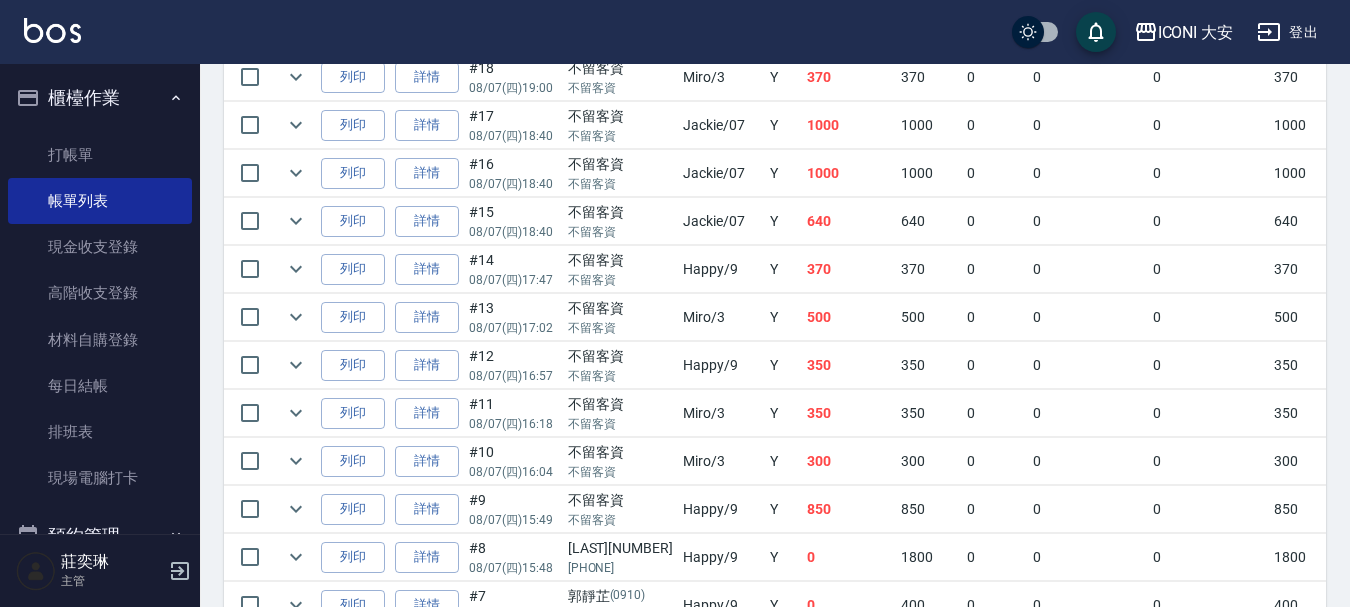 scroll, scrollTop: 615, scrollLeft: 0, axis: vertical 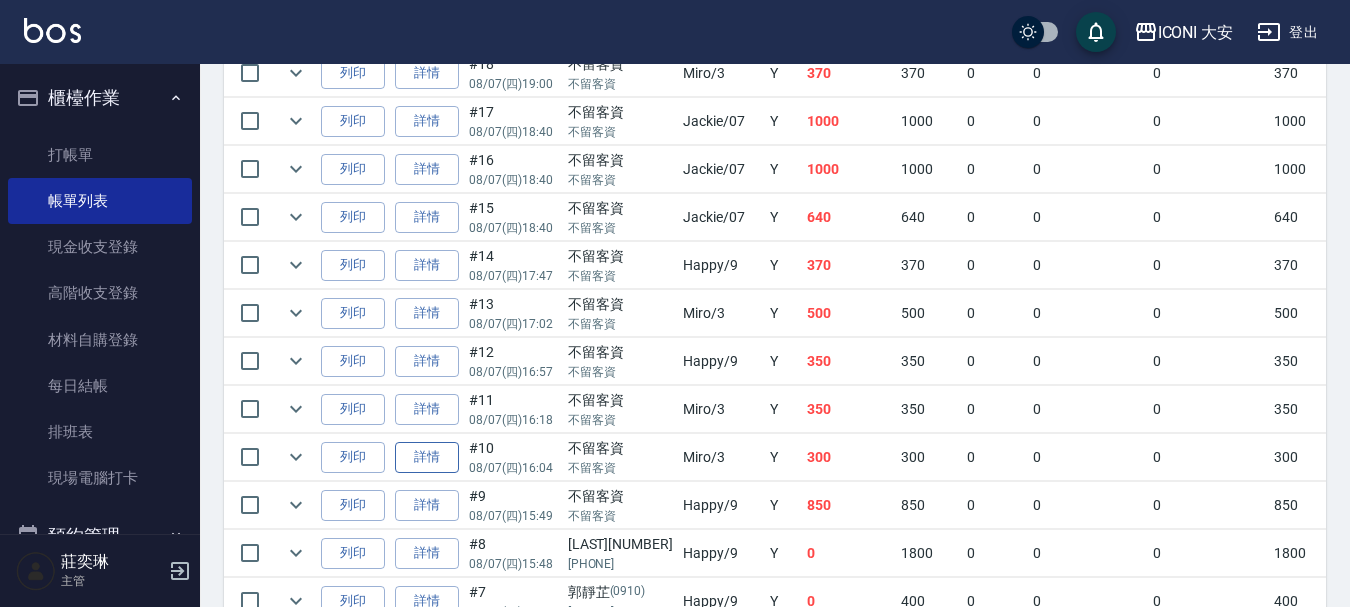 click on "詳情" at bounding box center (427, 457) 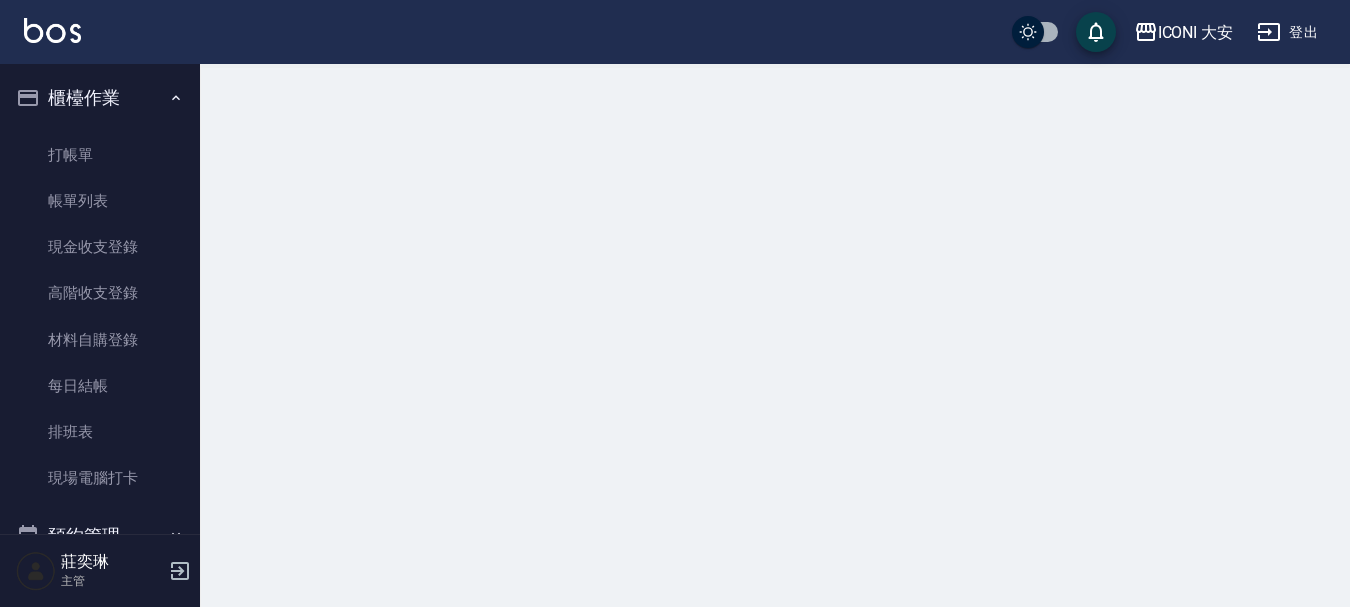 scroll, scrollTop: 0, scrollLeft: 0, axis: both 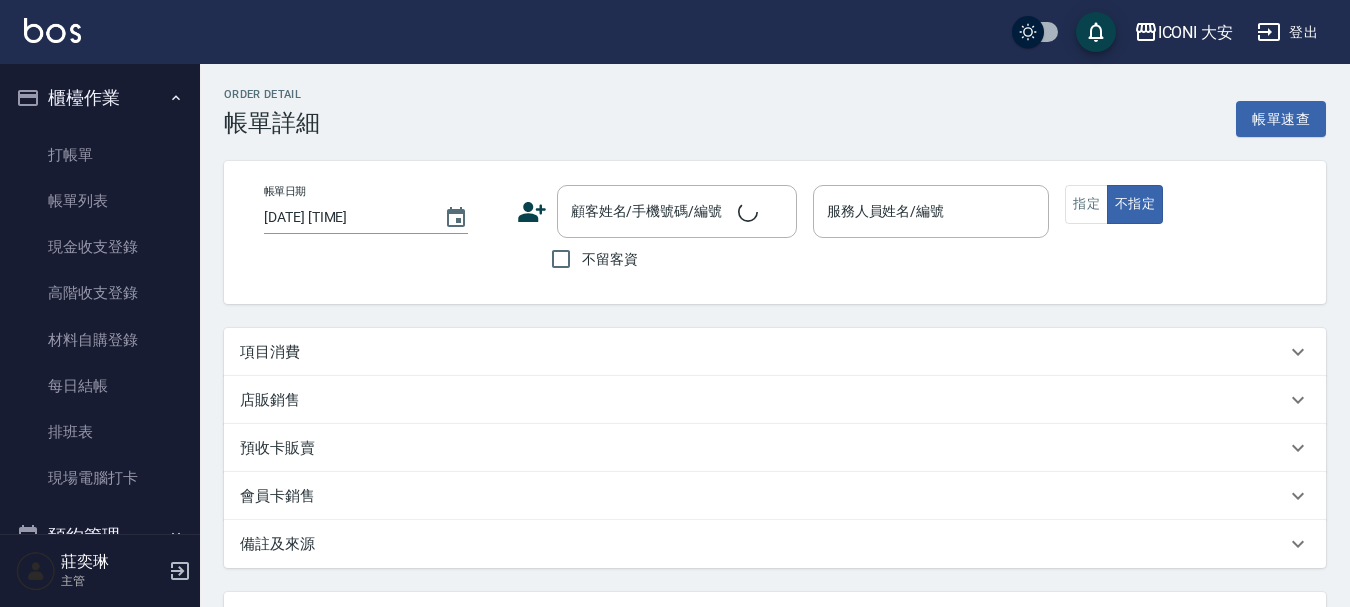type on "2025/08/07 16:04" 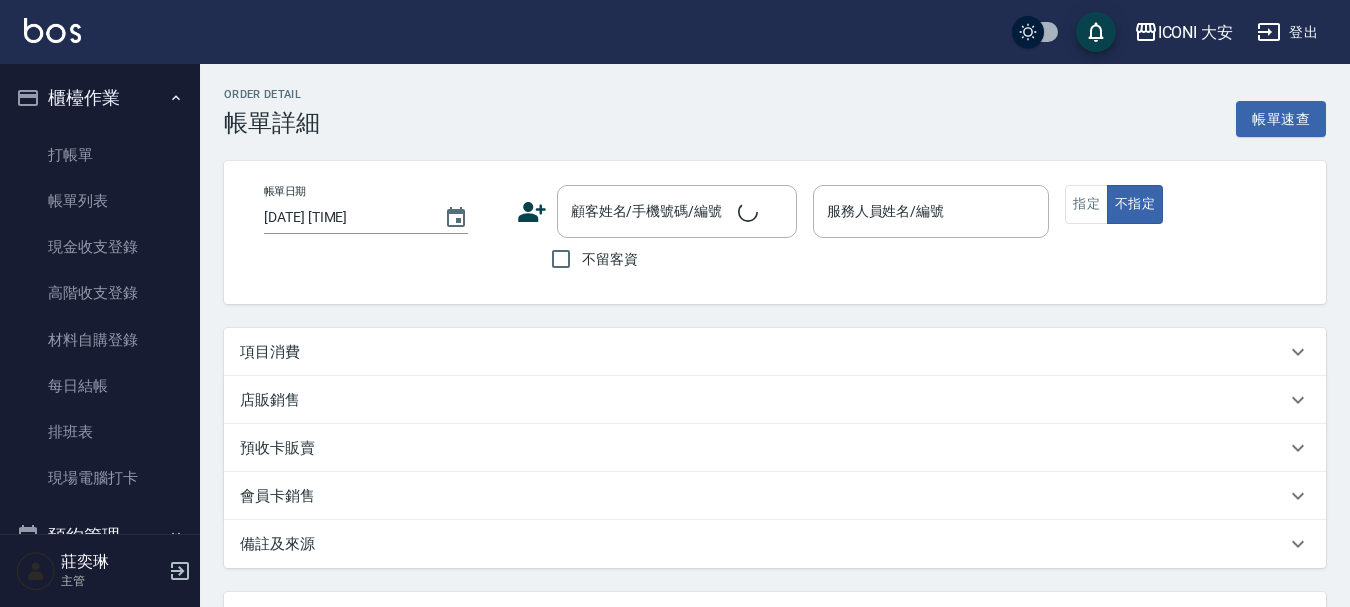 checkbox on "true" 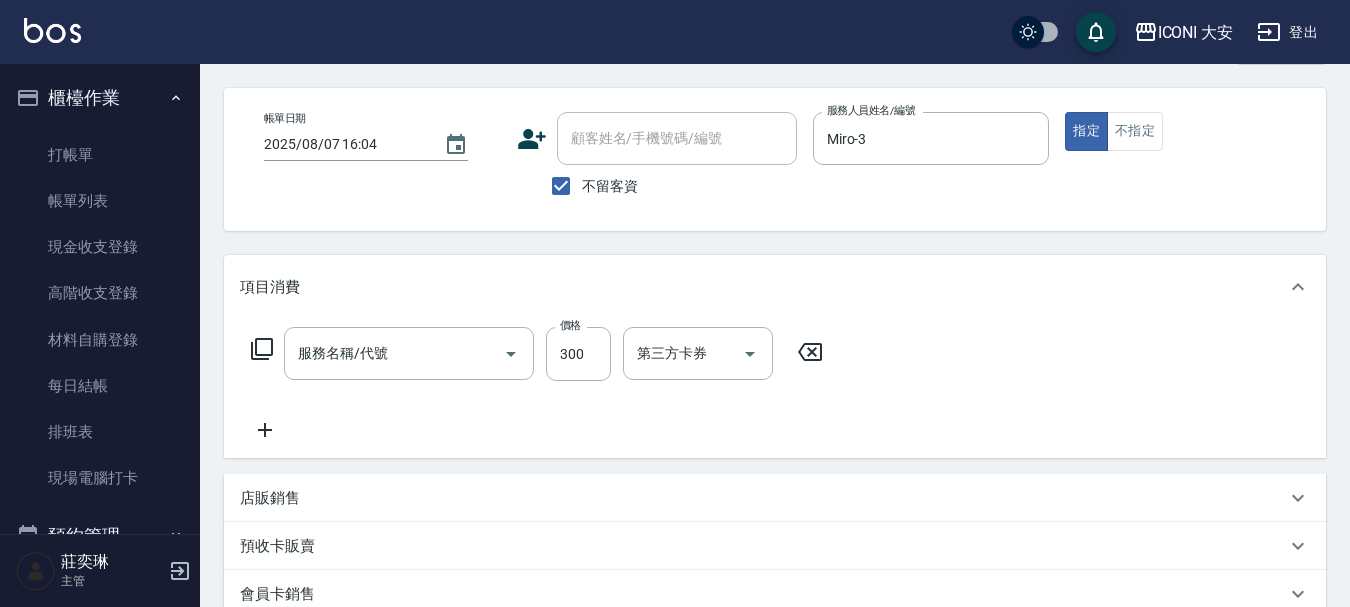 scroll, scrollTop: 0, scrollLeft: 0, axis: both 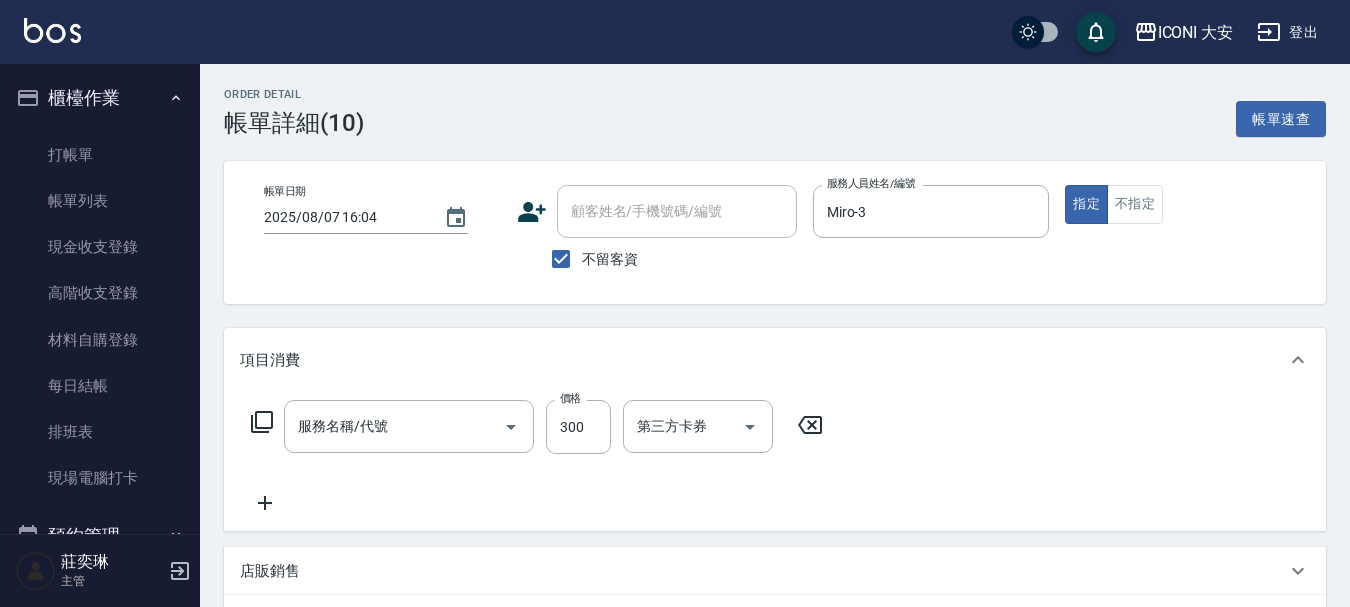 type on "單洗(N102)" 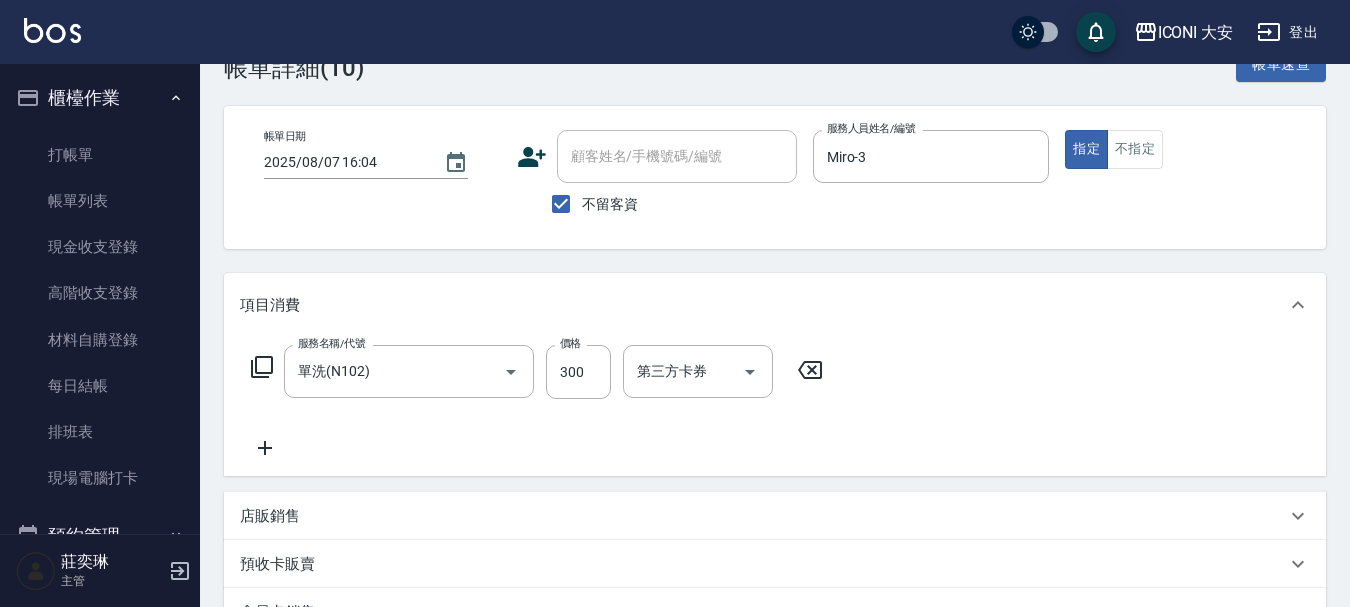 scroll, scrollTop: 100, scrollLeft: 0, axis: vertical 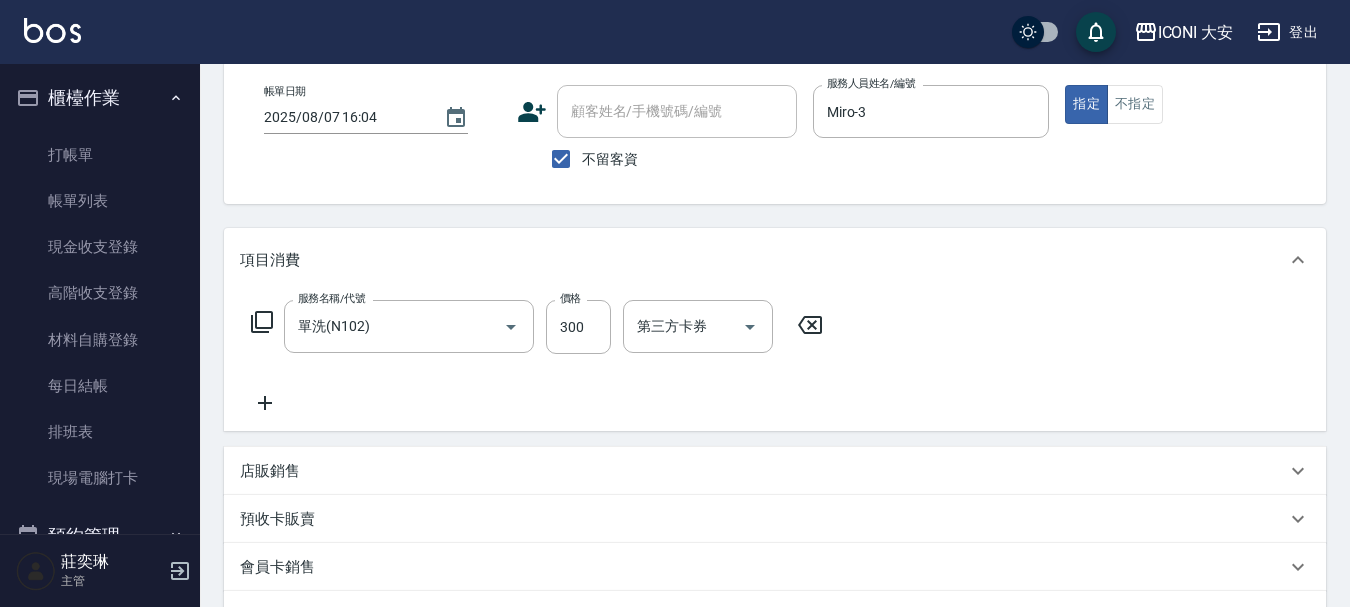 click on "服務名稱/代號 單洗(N102) 服務名稱/代號 價格 [NUMBER] 價格 第三方卡券 第三方卡券" at bounding box center (537, 327) 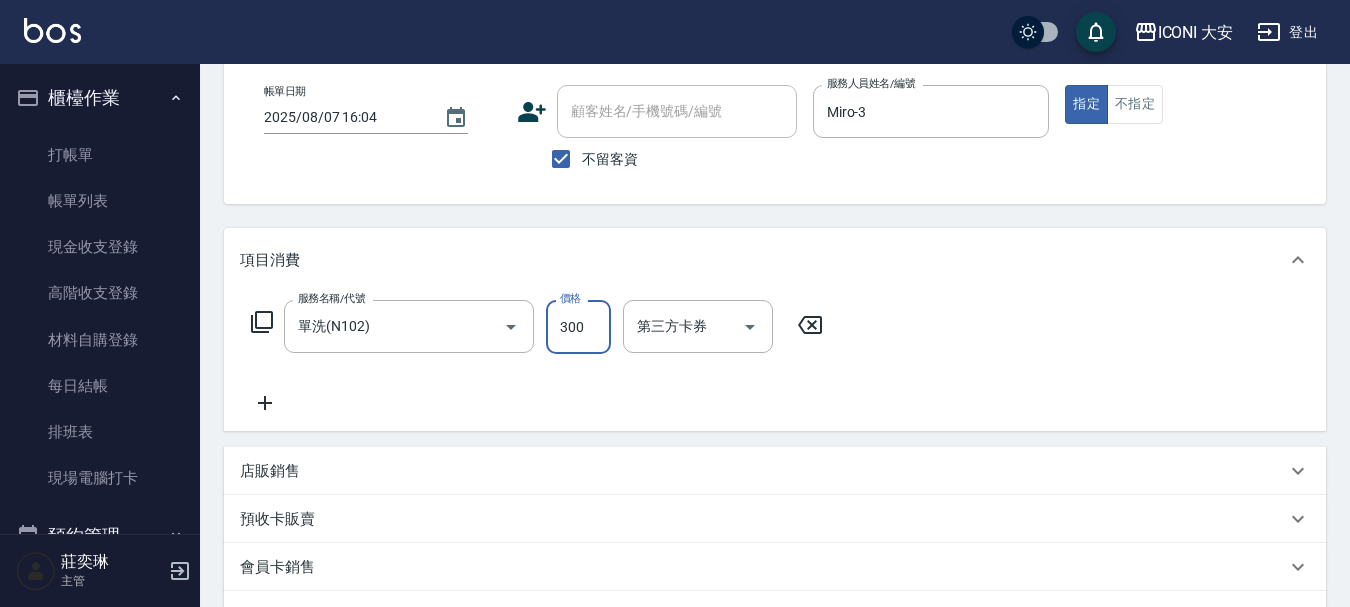 click on "300" at bounding box center (578, 327) 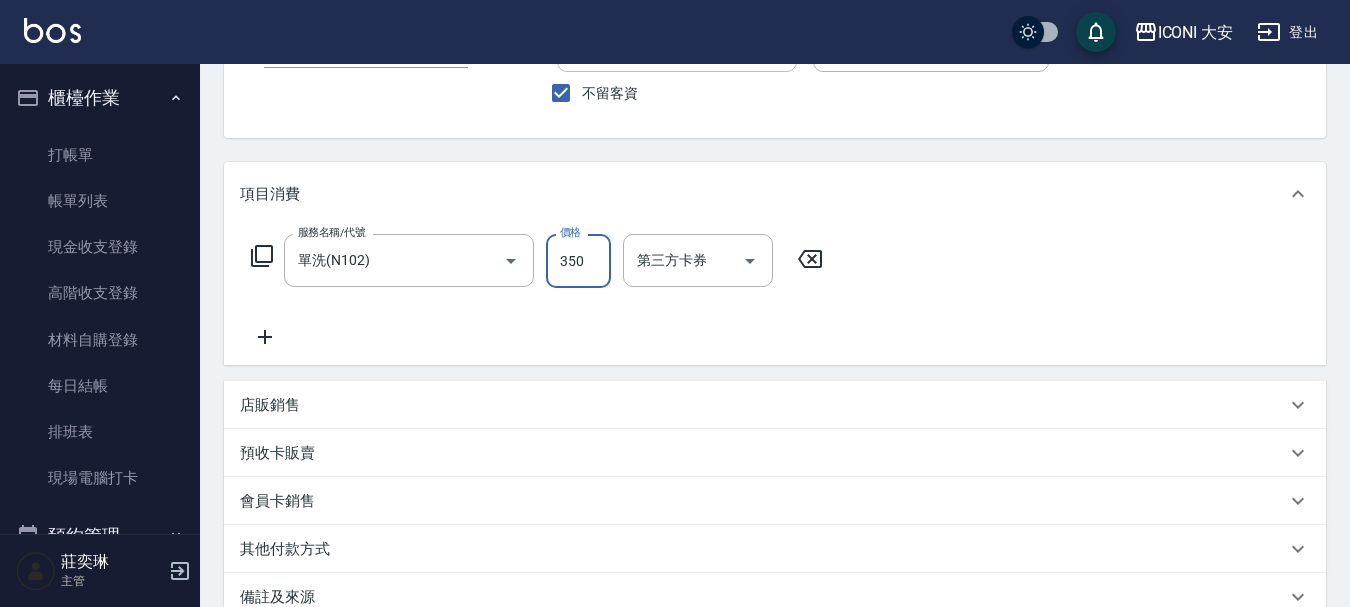 scroll, scrollTop: 396, scrollLeft: 0, axis: vertical 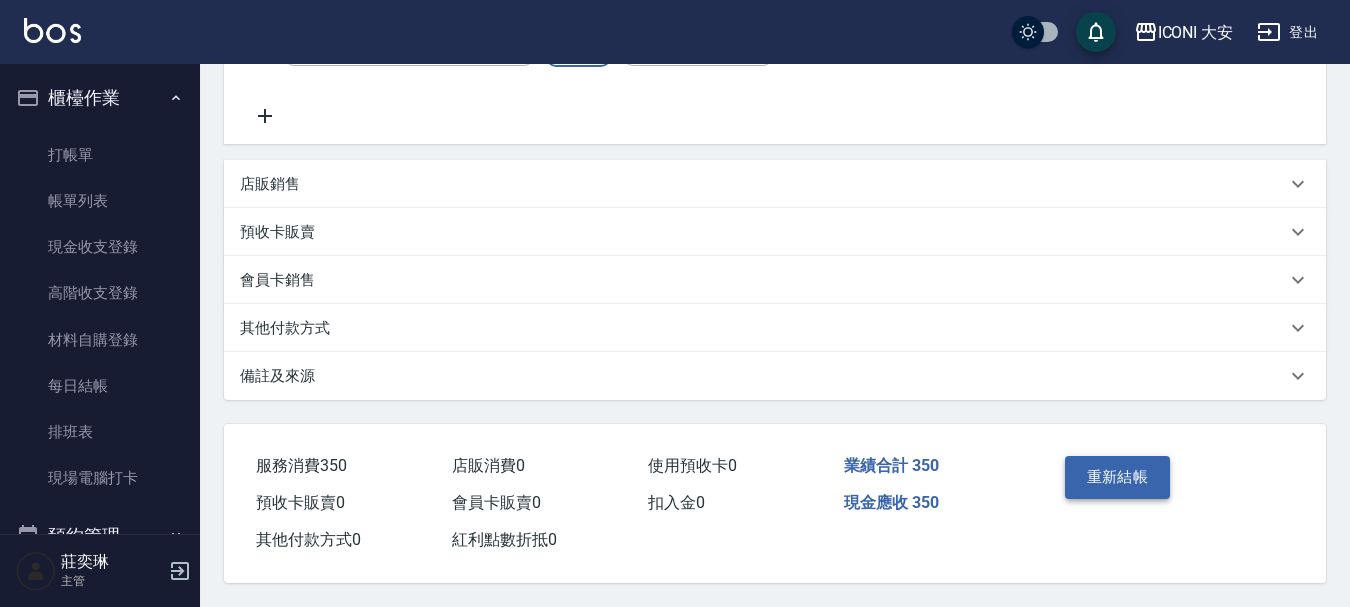 type on "350" 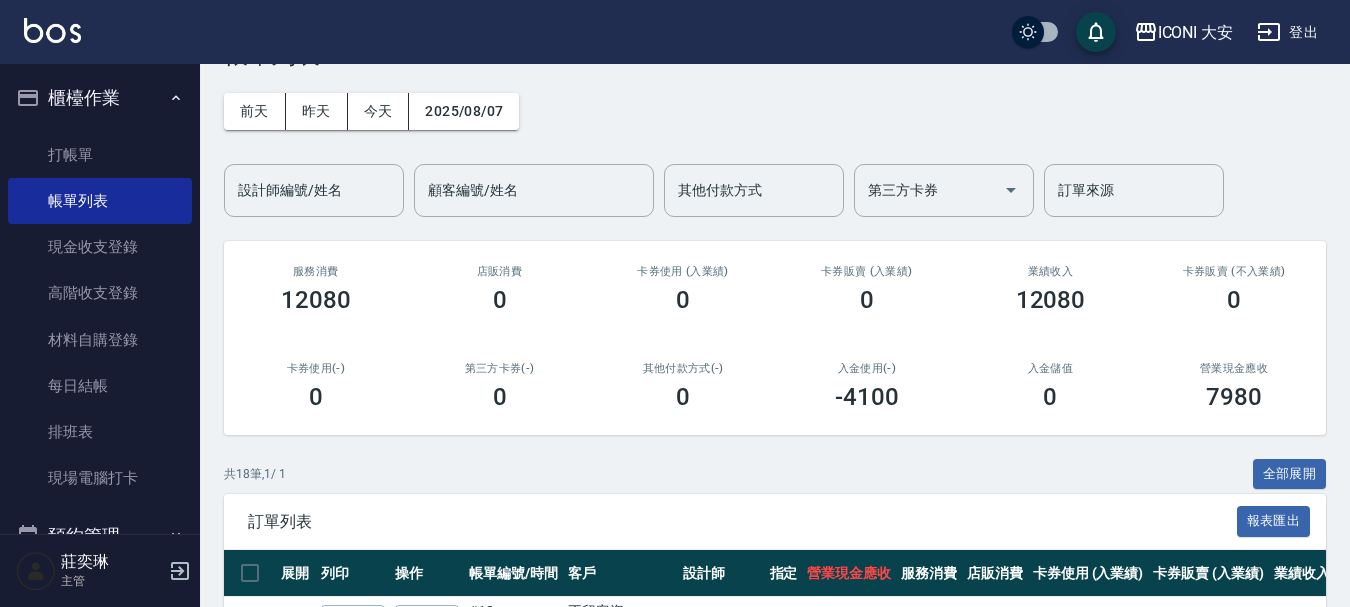scroll, scrollTop: 100, scrollLeft: 0, axis: vertical 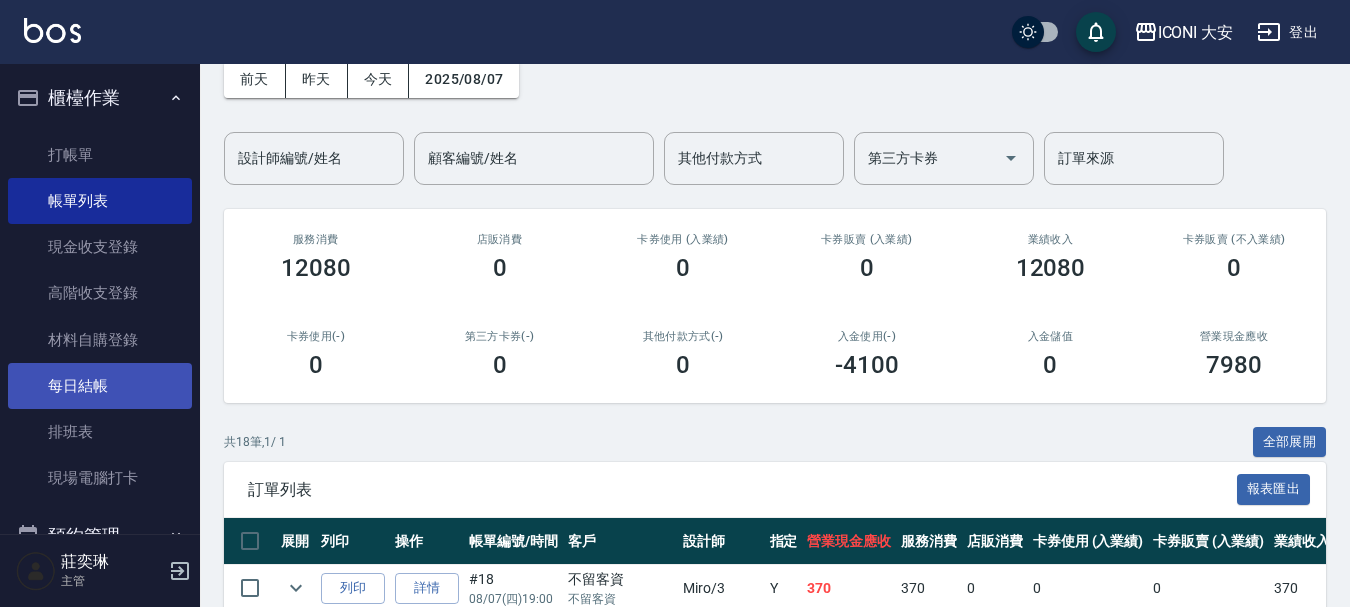 click on "每日結帳" at bounding box center [100, 386] 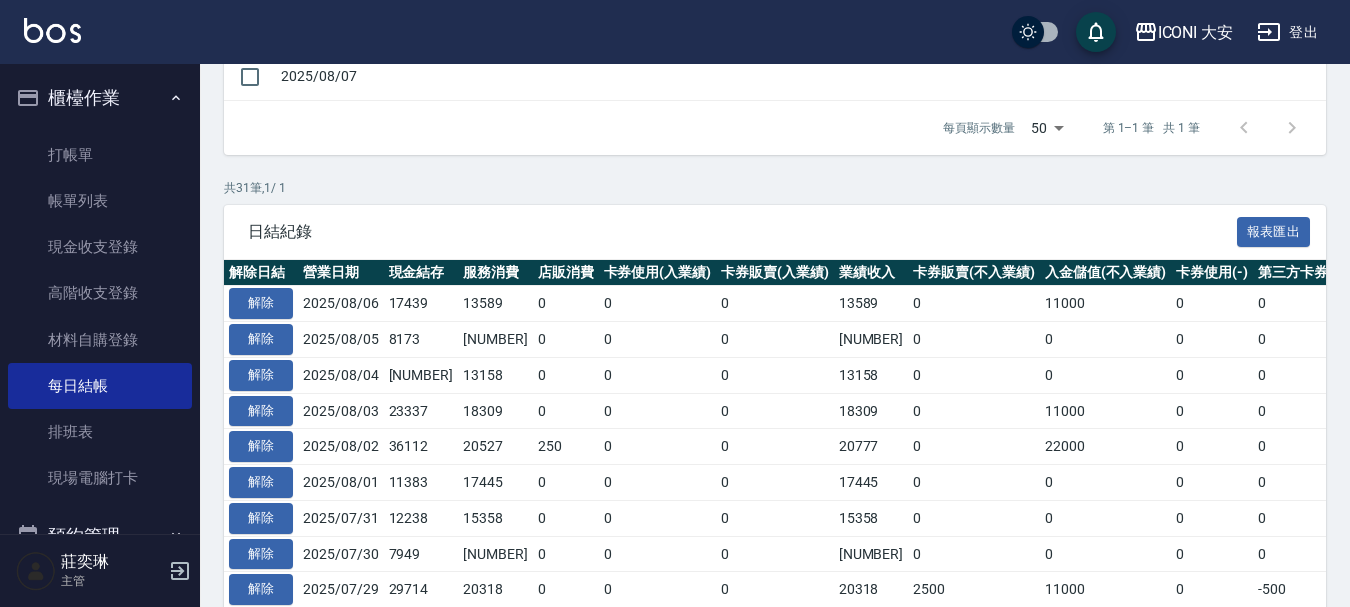 scroll, scrollTop: 300, scrollLeft: 0, axis: vertical 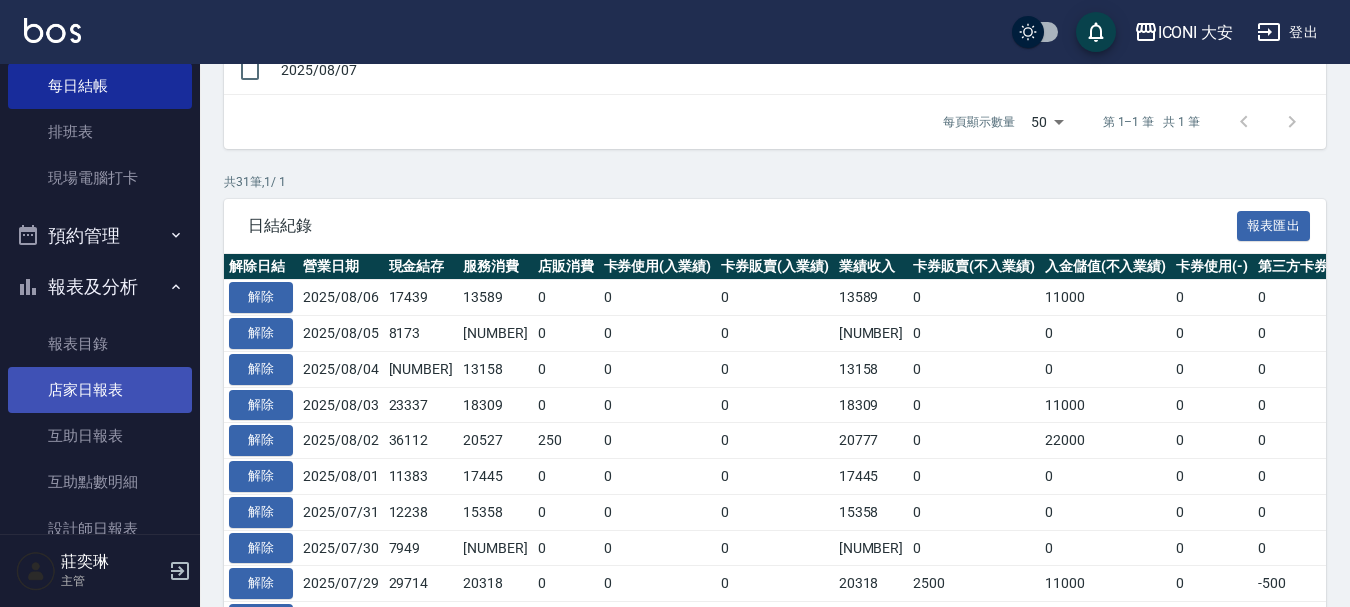 click on "店家日報表" at bounding box center [100, 390] 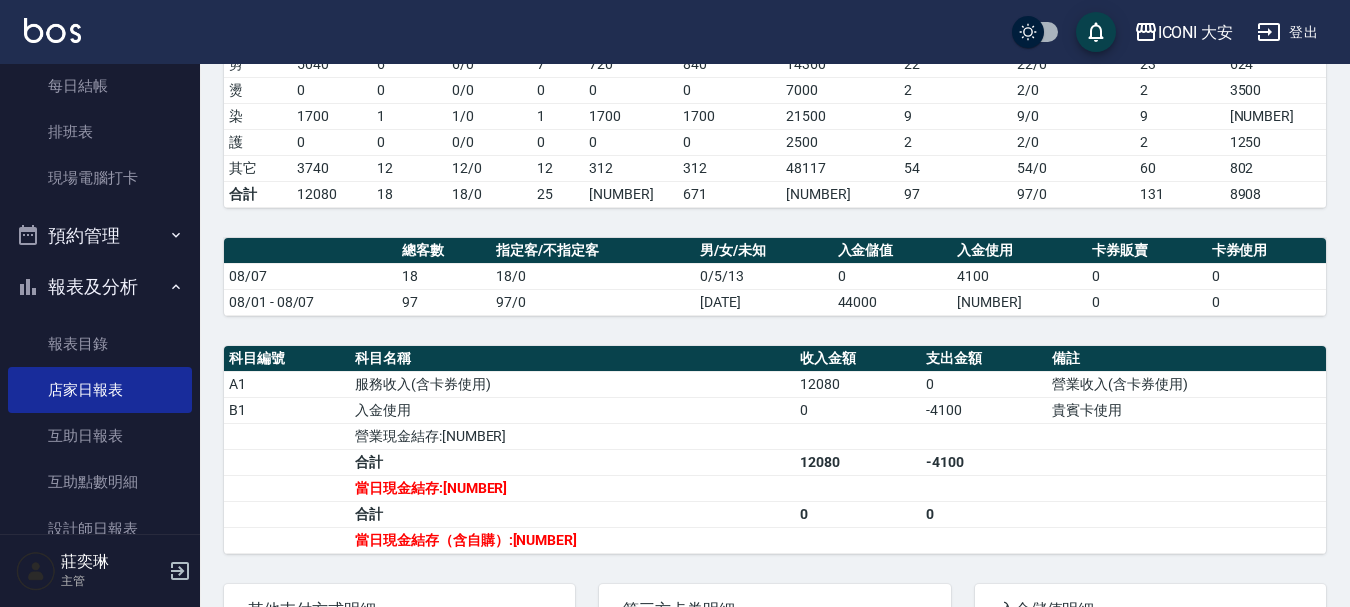 scroll, scrollTop: 400, scrollLeft: 0, axis: vertical 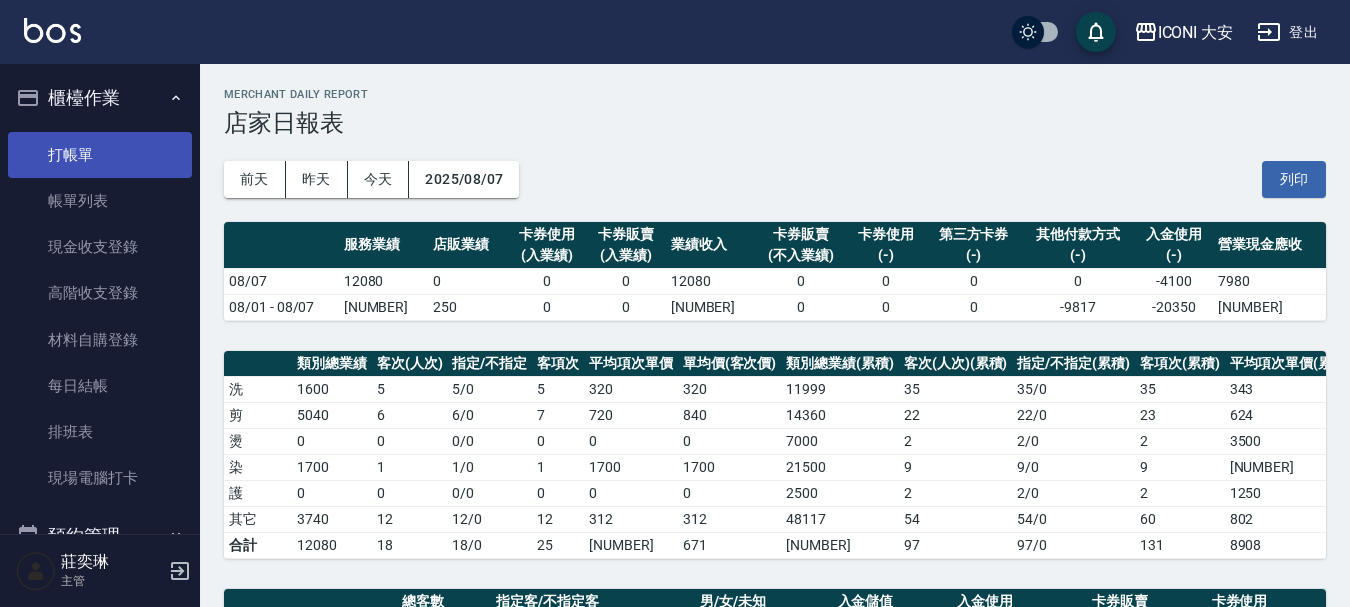 click on "打帳單" at bounding box center (100, 155) 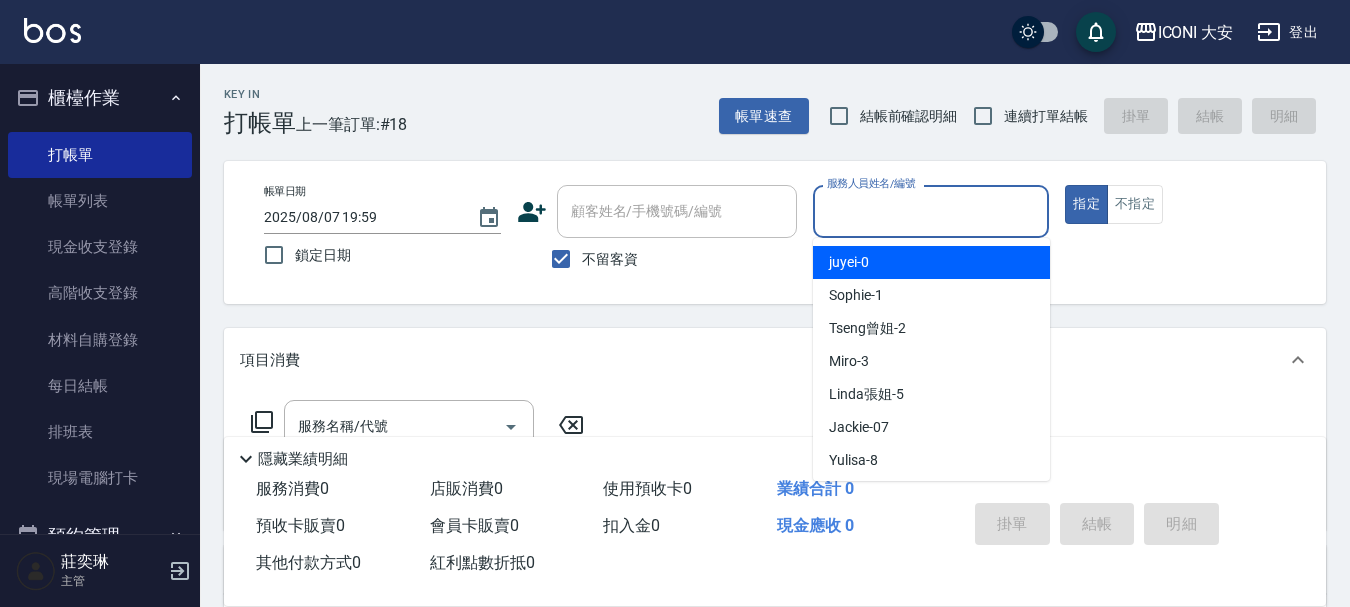 click on "服務人員姓名/編號" at bounding box center [931, 211] 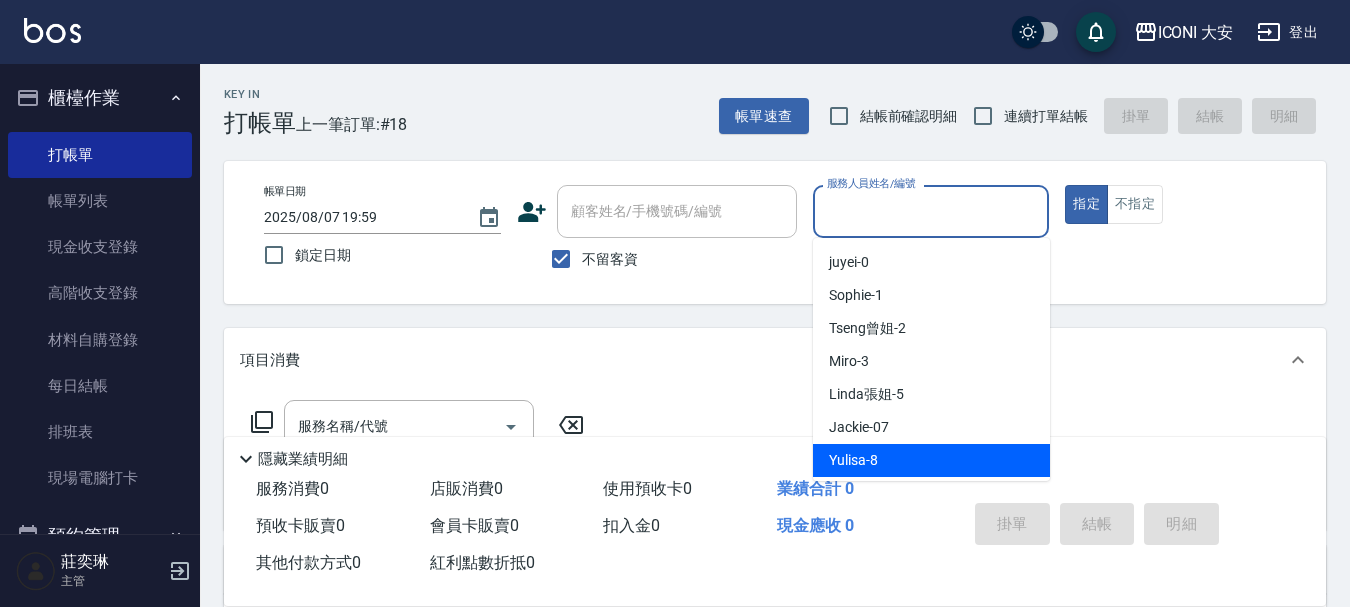 click on "Yulisa -8" at bounding box center (931, 460) 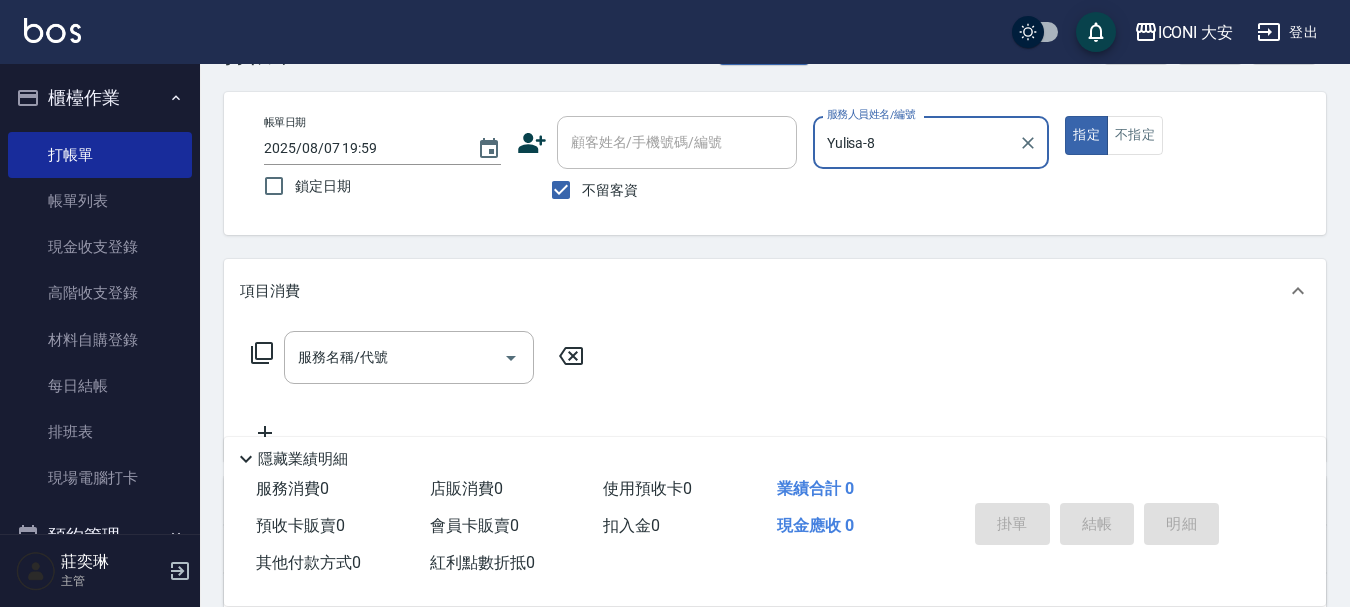 scroll, scrollTop: 100, scrollLeft: 0, axis: vertical 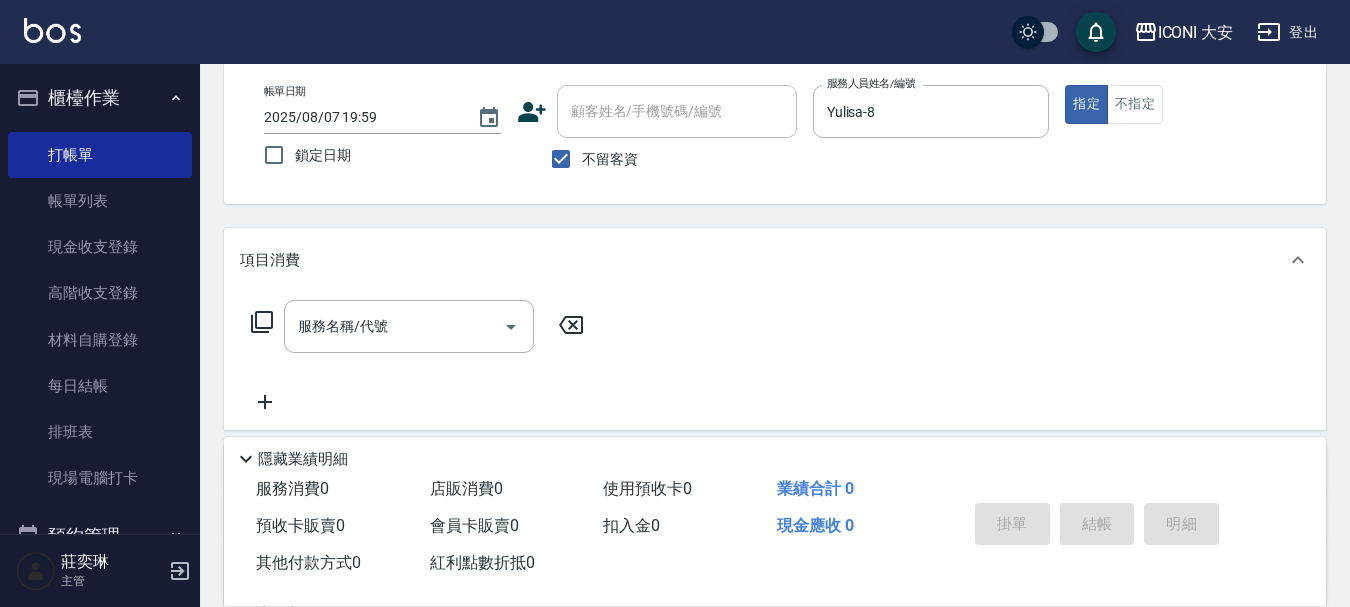 click 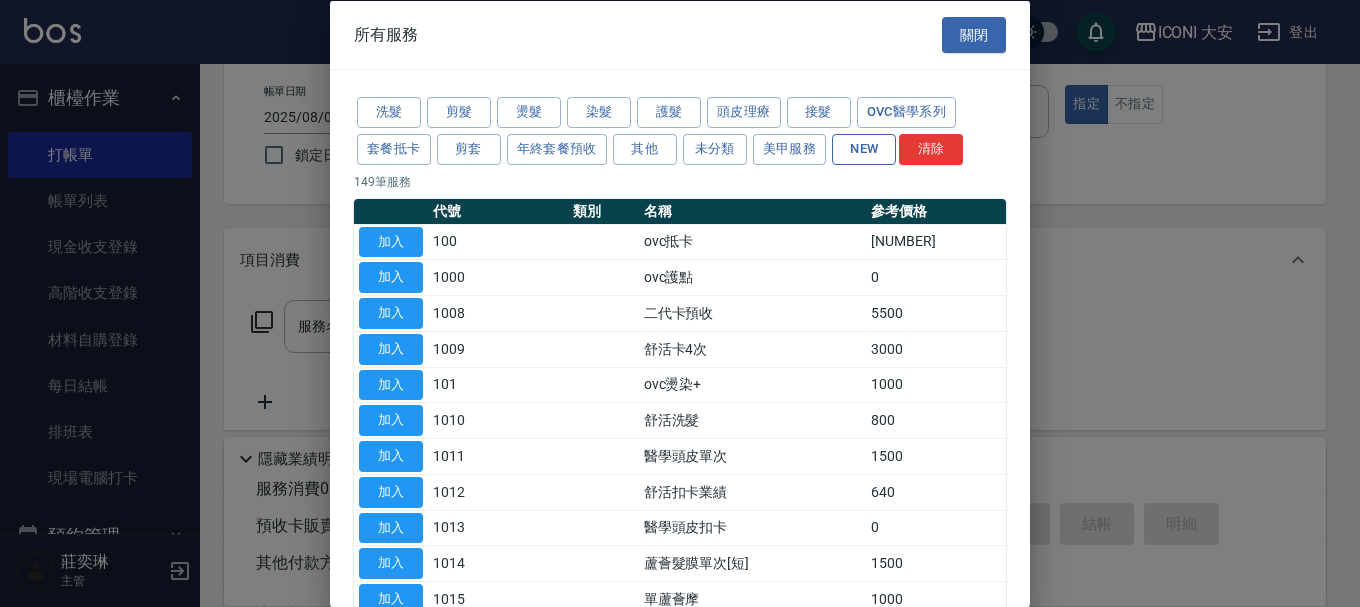 click on "NEW" at bounding box center (864, 148) 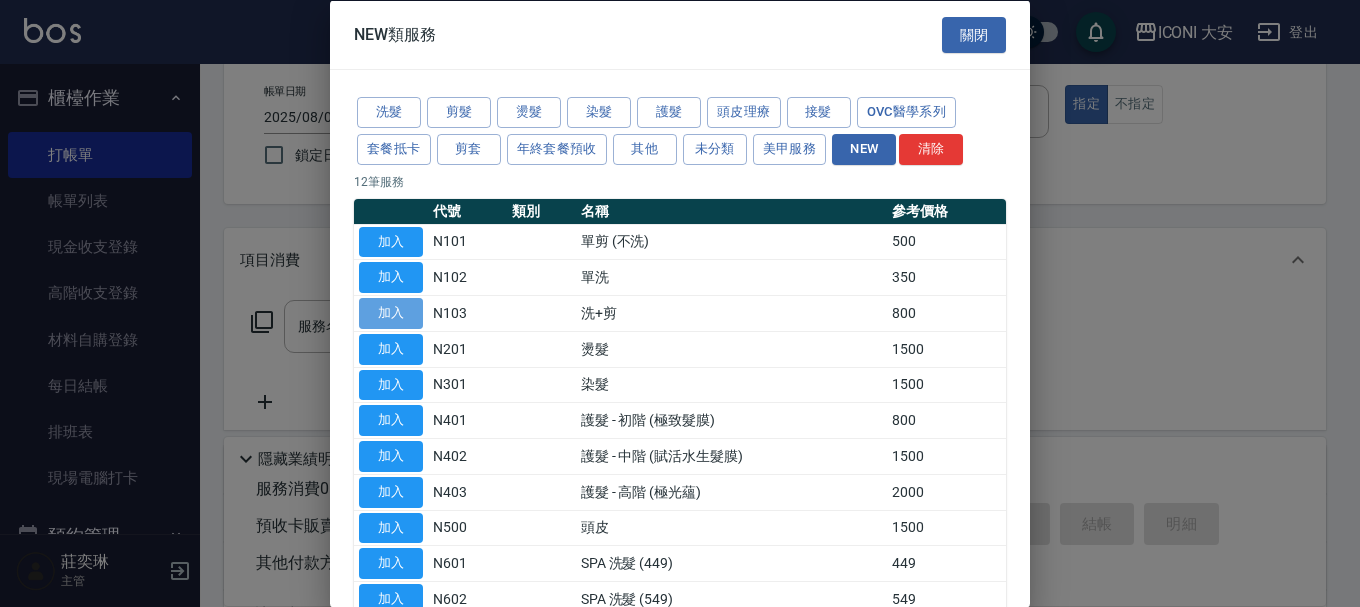 click on "加入" at bounding box center [391, 313] 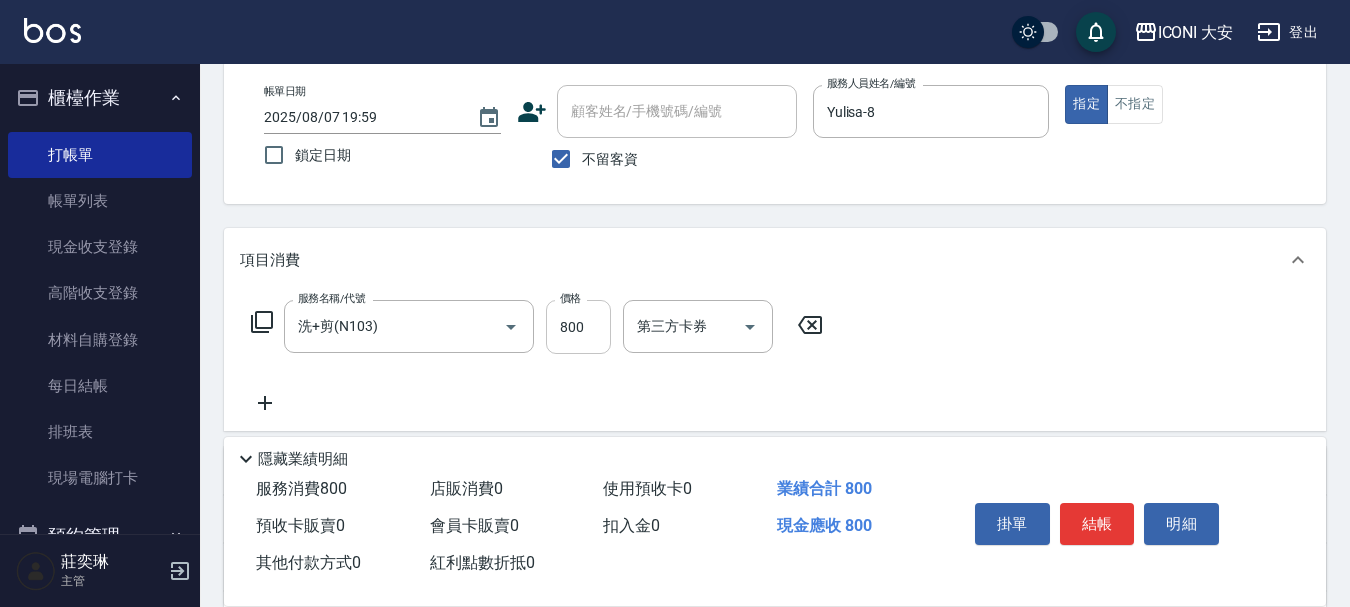 click on "800" at bounding box center (578, 327) 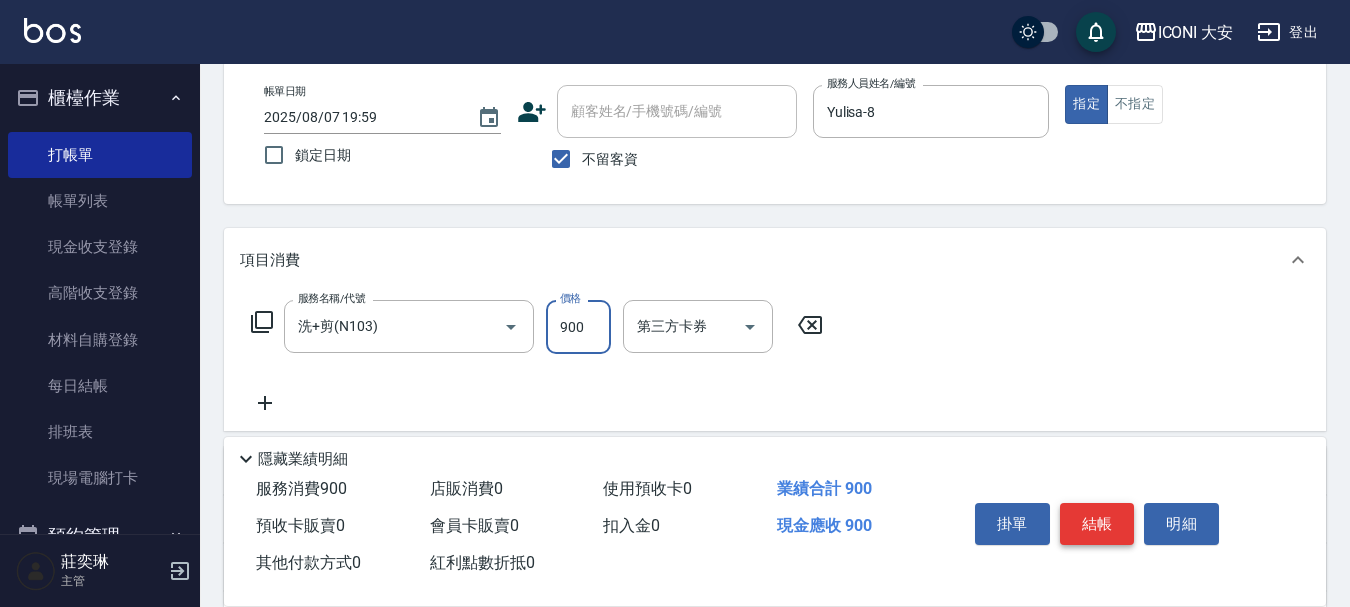 type on "900" 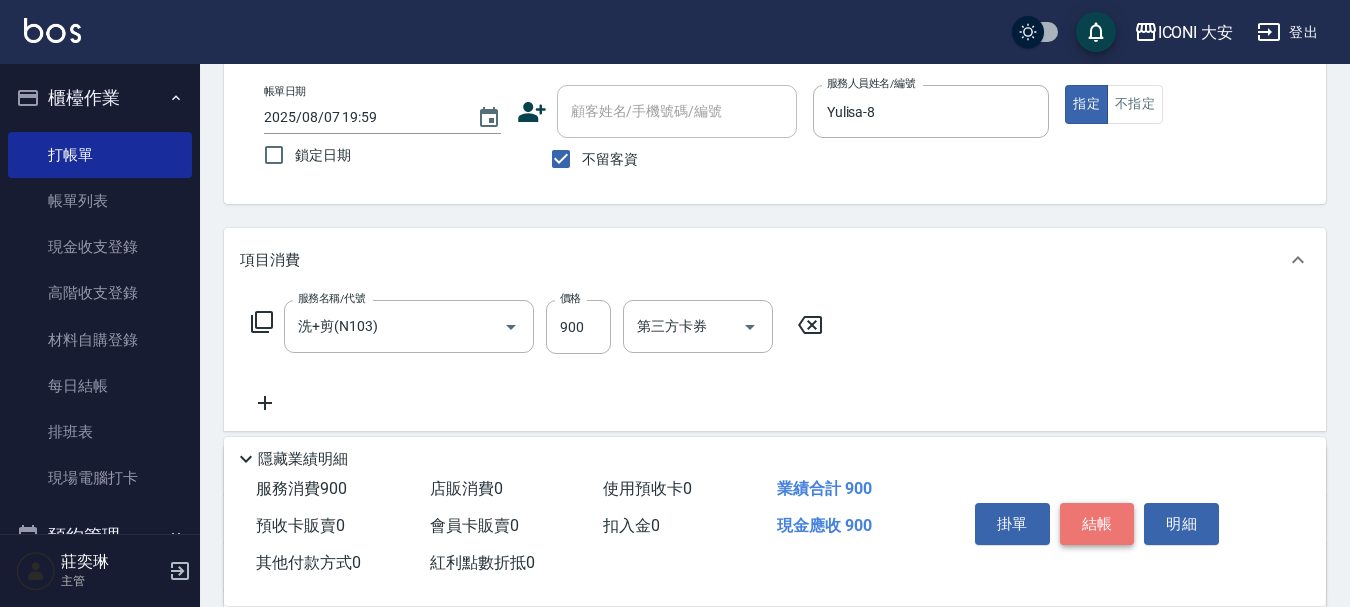 click on "結帳" at bounding box center (1097, 524) 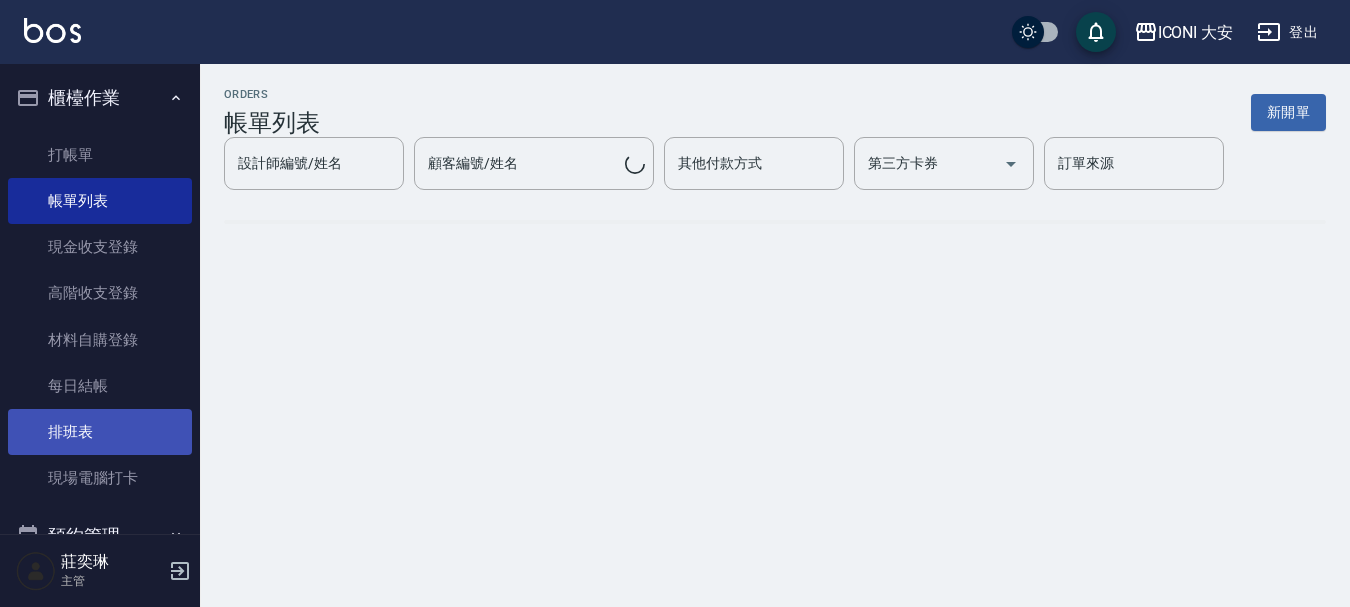 scroll, scrollTop: 0, scrollLeft: 0, axis: both 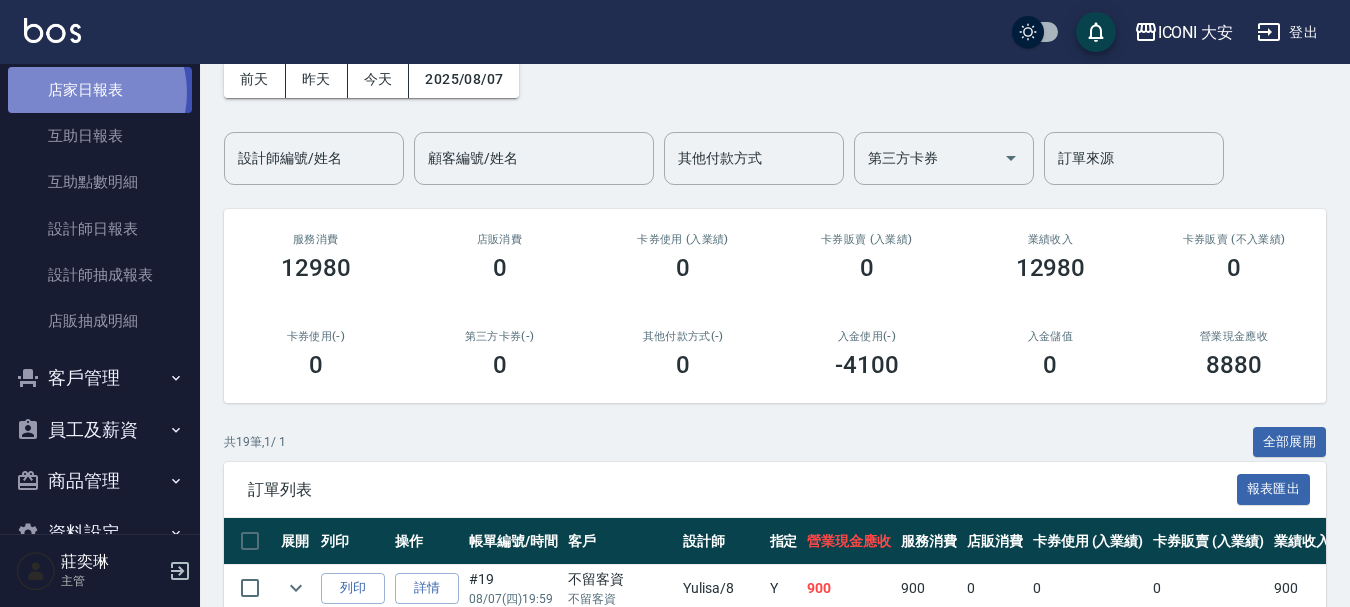 click on "店家日報表" at bounding box center [100, 90] 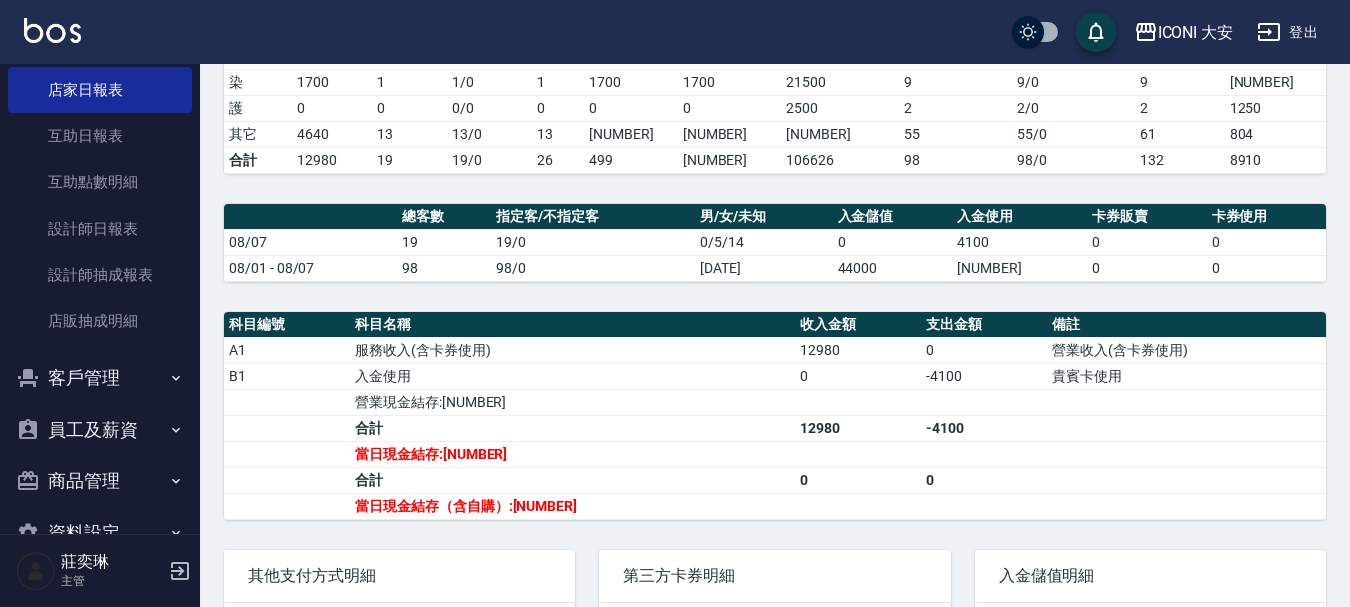 scroll, scrollTop: 400, scrollLeft: 0, axis: vertical 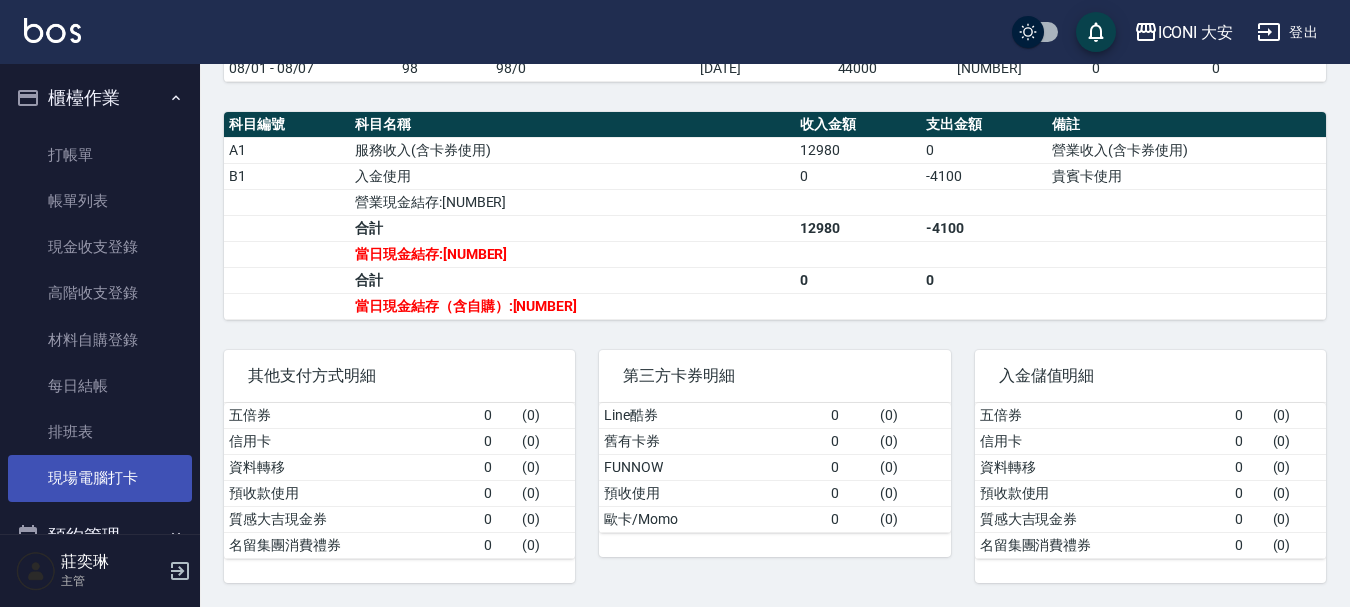 drag, startPoint x: 109, startPoint y: 468, endPoint x: 151, endPoint y: 460, distance: 42.755116 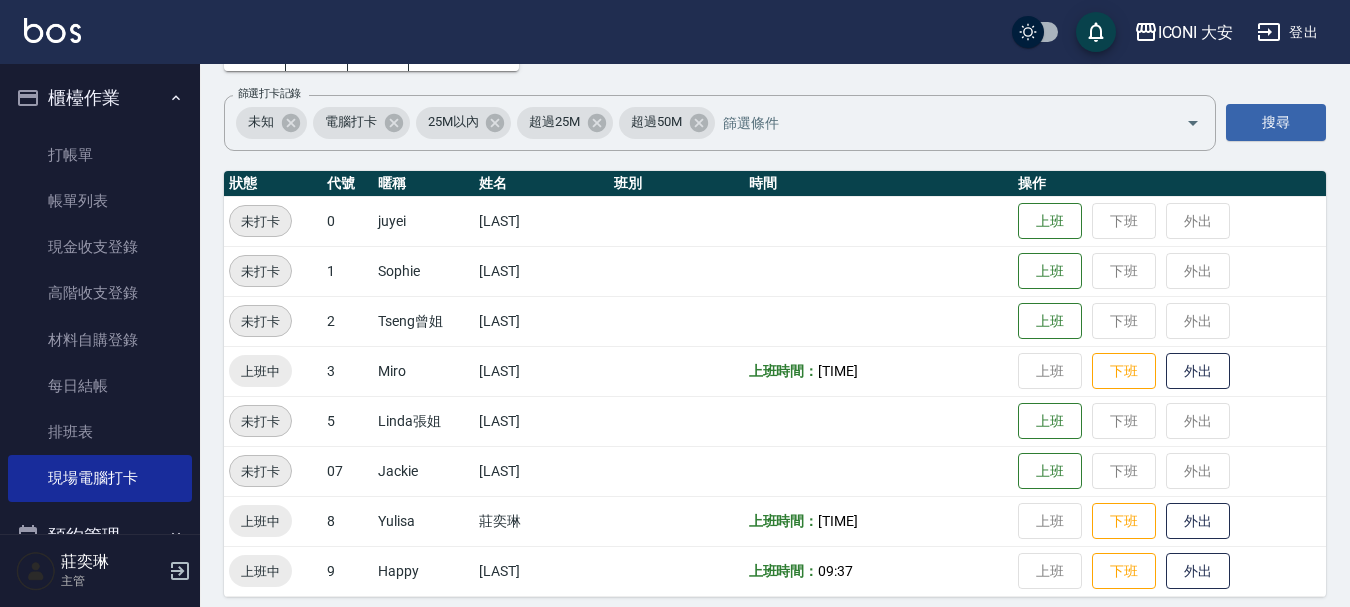 scroll, scrollTop: 141, scrollLeft: 0, axis: vertical 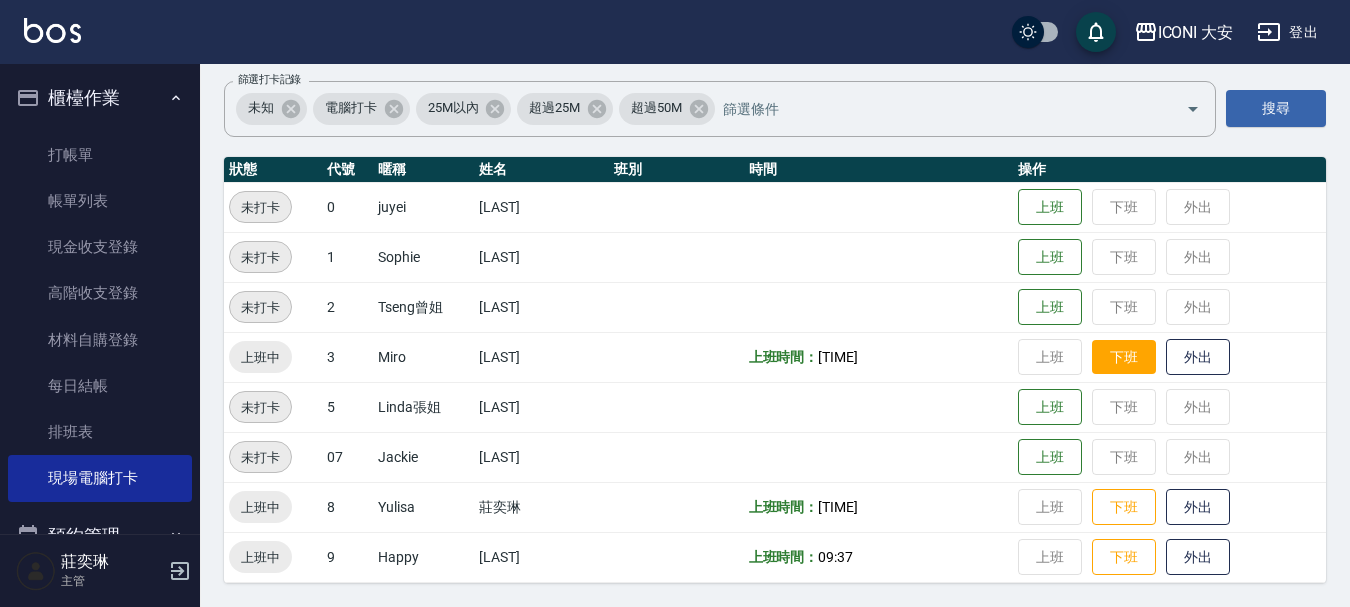 click on "下班" at bounding box center [1124, 357] 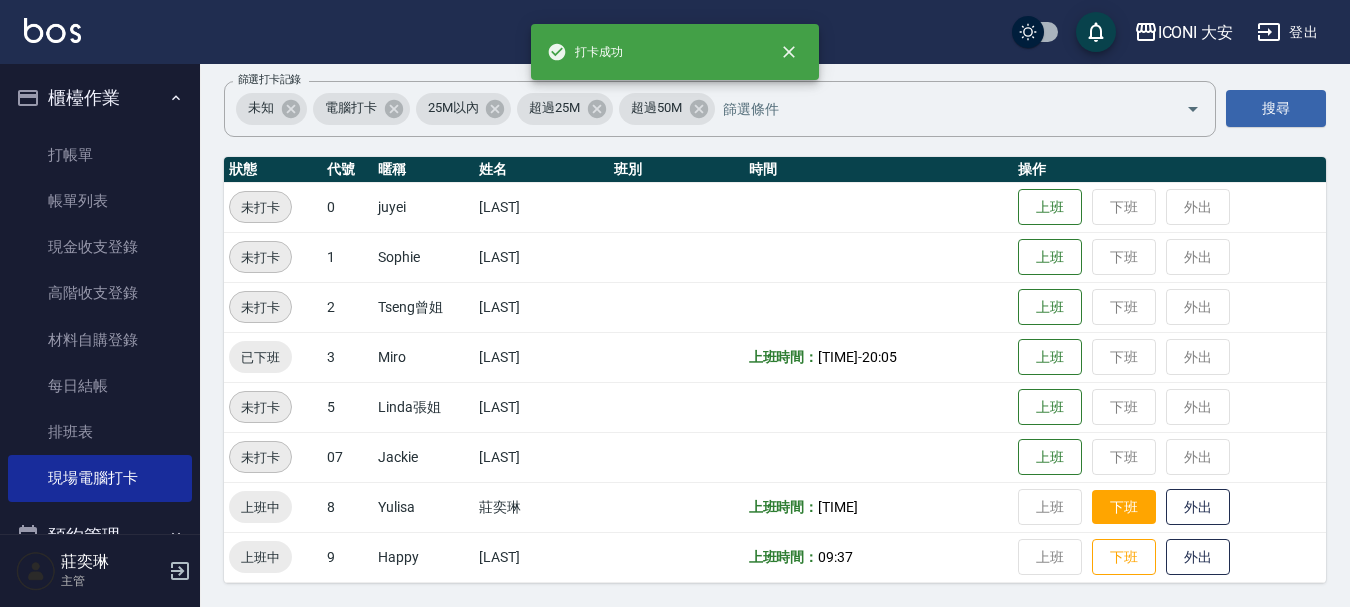 click on "下班" at bounding box center (1124, 507) 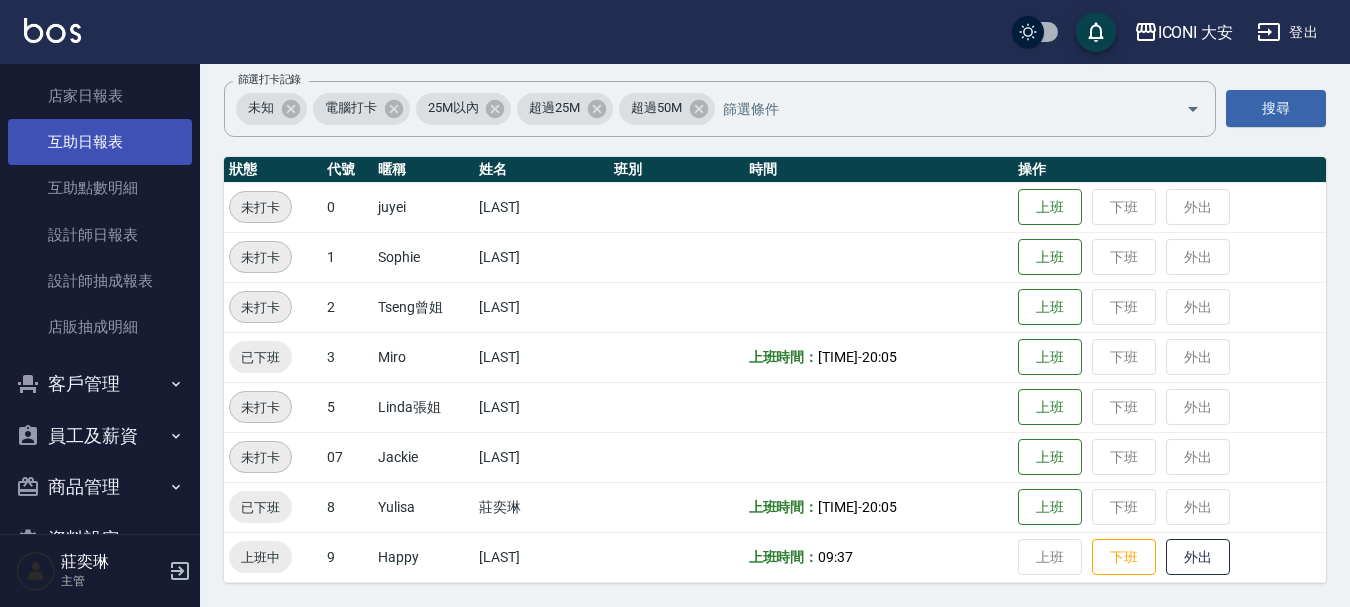 scroll, scrollTop: 548, scrollLeft: 0, axis: vertical 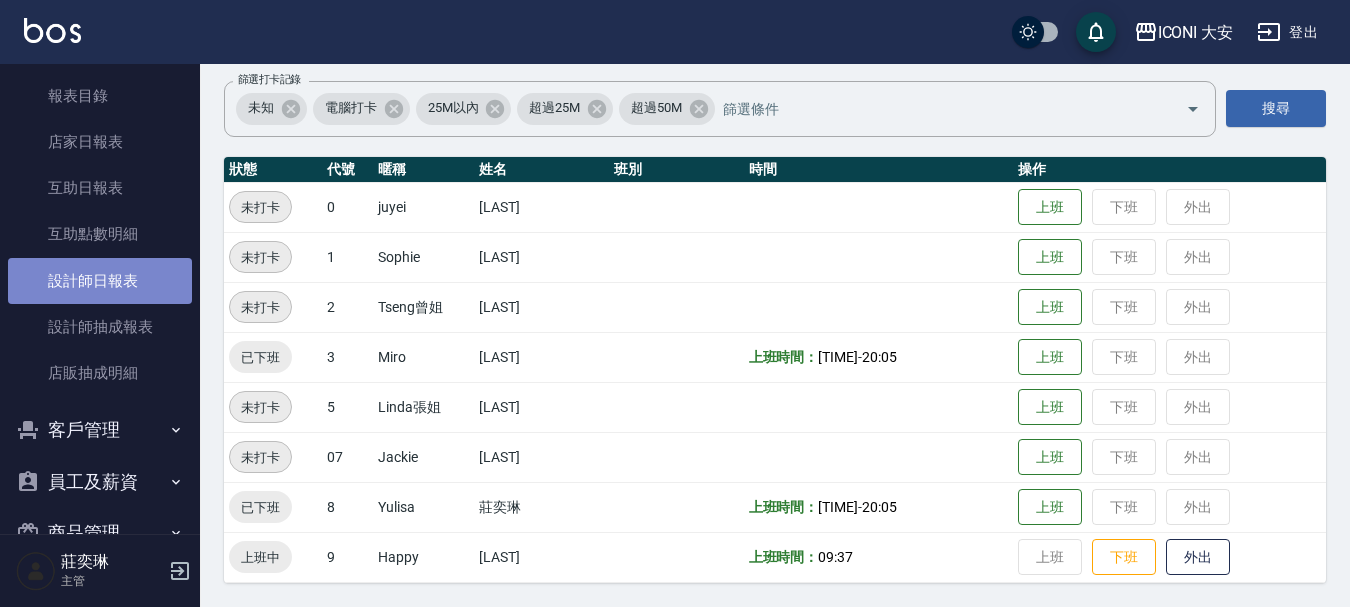 click on "設計師日報表" at bounding box center [100, 281] 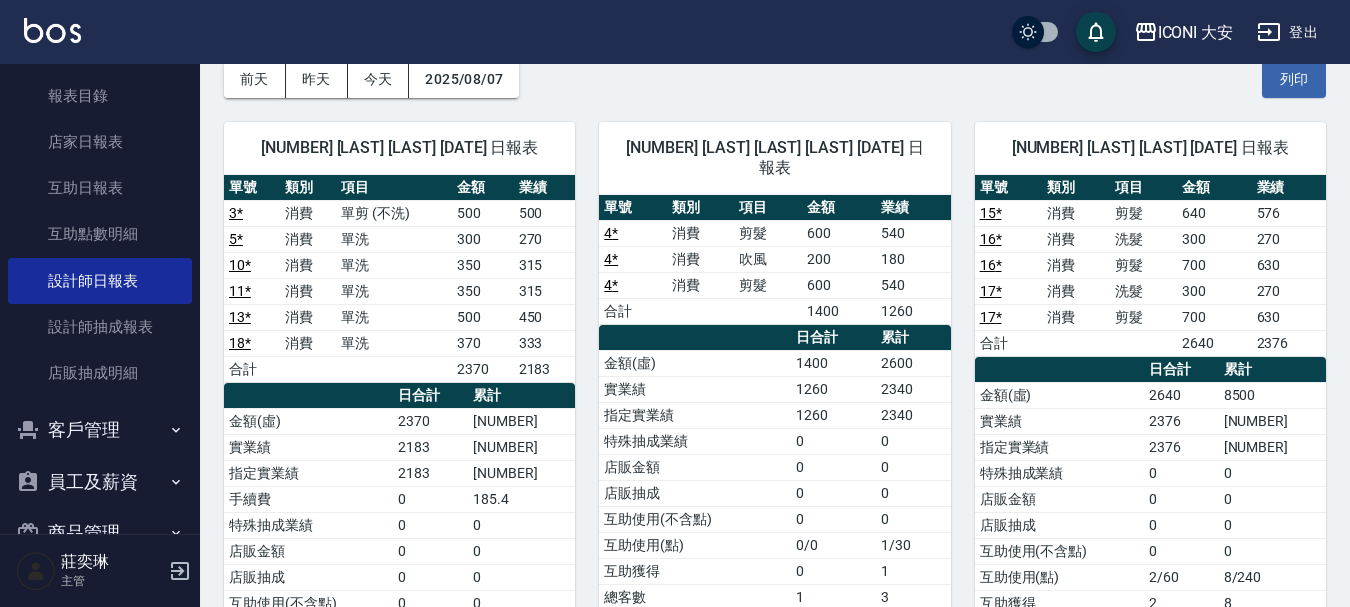 scroll, scrollTop: 0, scrollLeft: 0, axis: both 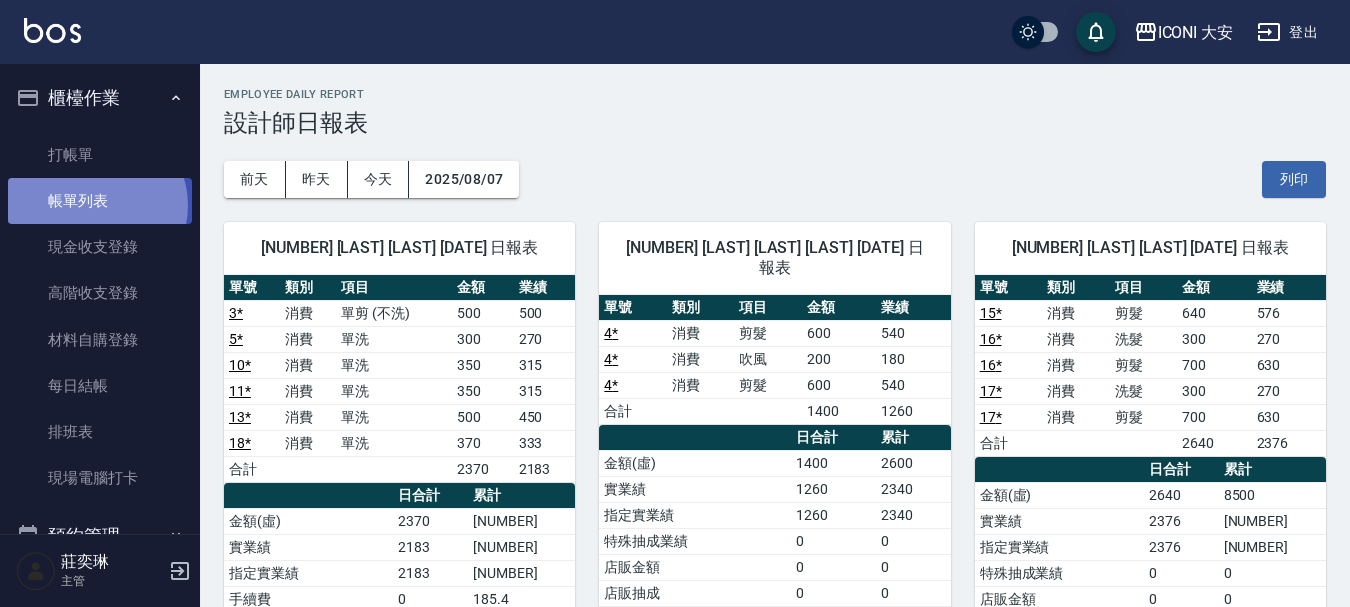 click on "帳單列表" at bounding box center (100, 201) 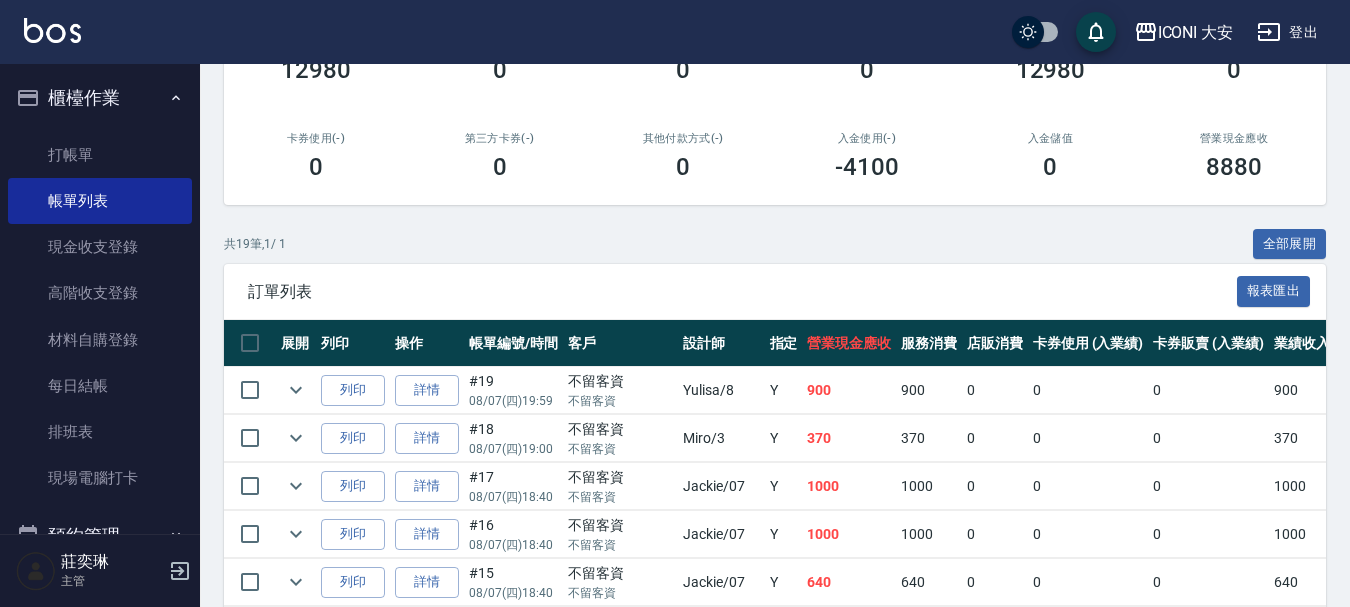 scroll, scrollTop: 300, scrollLeft: 0, axis: vertical 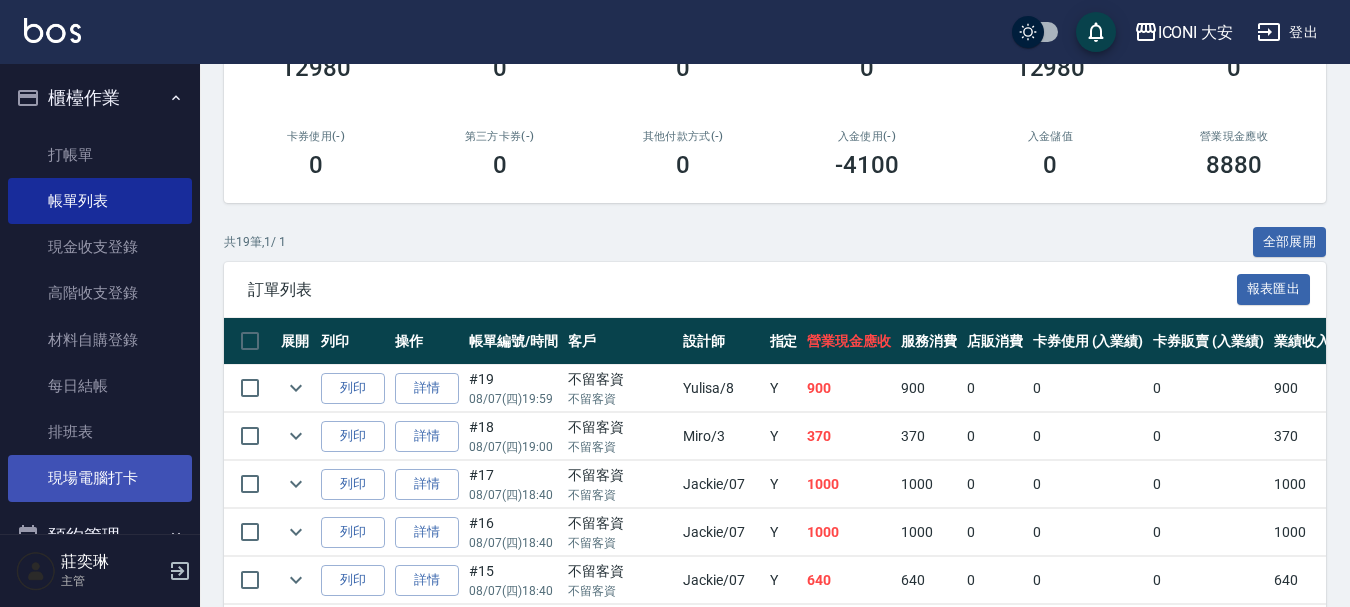 click on "現場電腦打卡" at bounding box center (100, 478) 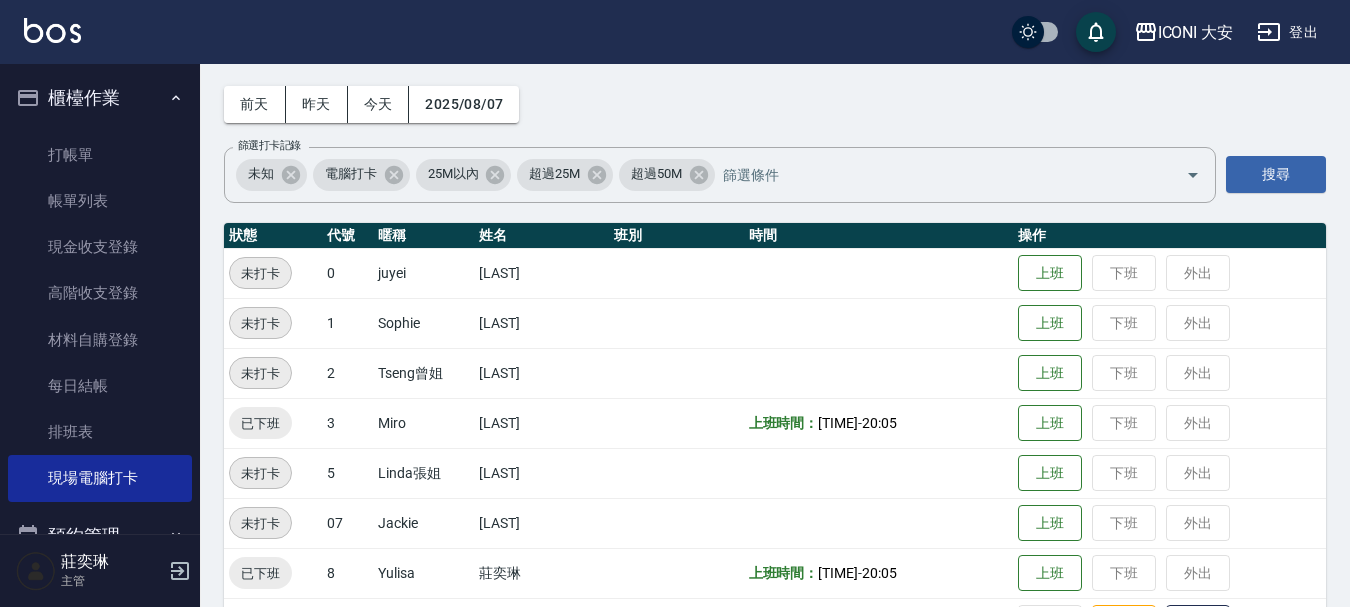 scroll, scrollTop: 141, scrollLeft: 0, axis: vertical 